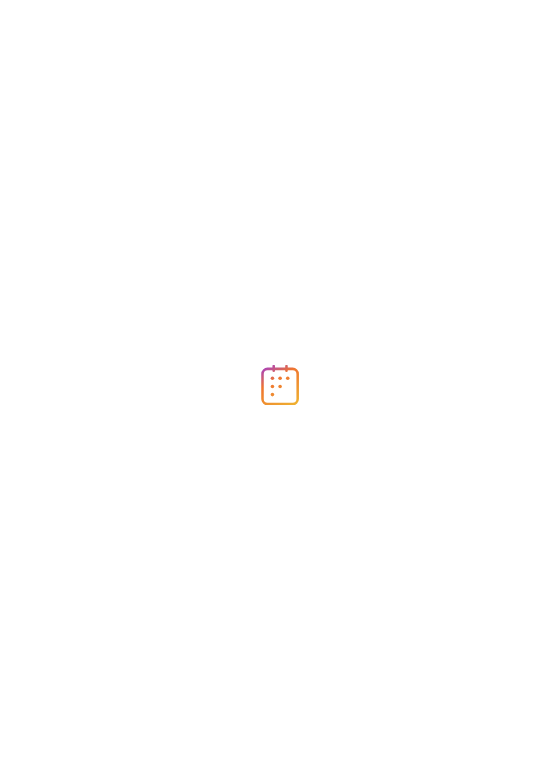 scroll, scrollTop: 0, scrollLeft: 0, axis: both 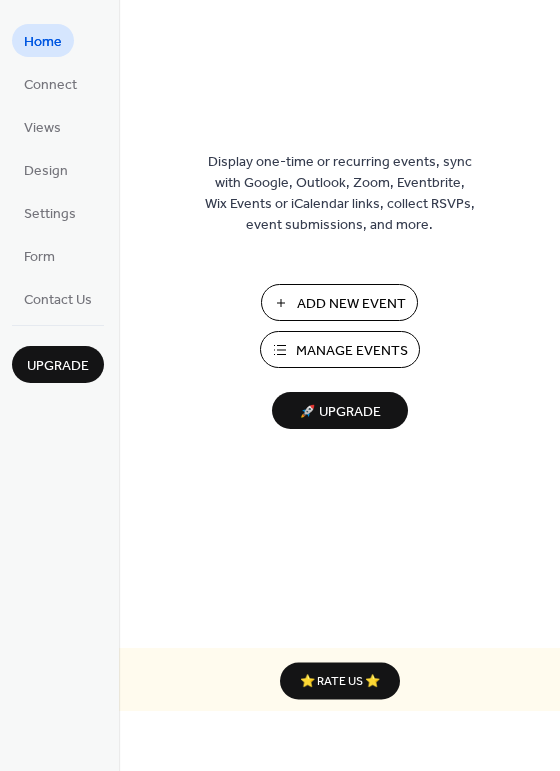 click on "Add New Event" at bounding box center [351, 304] 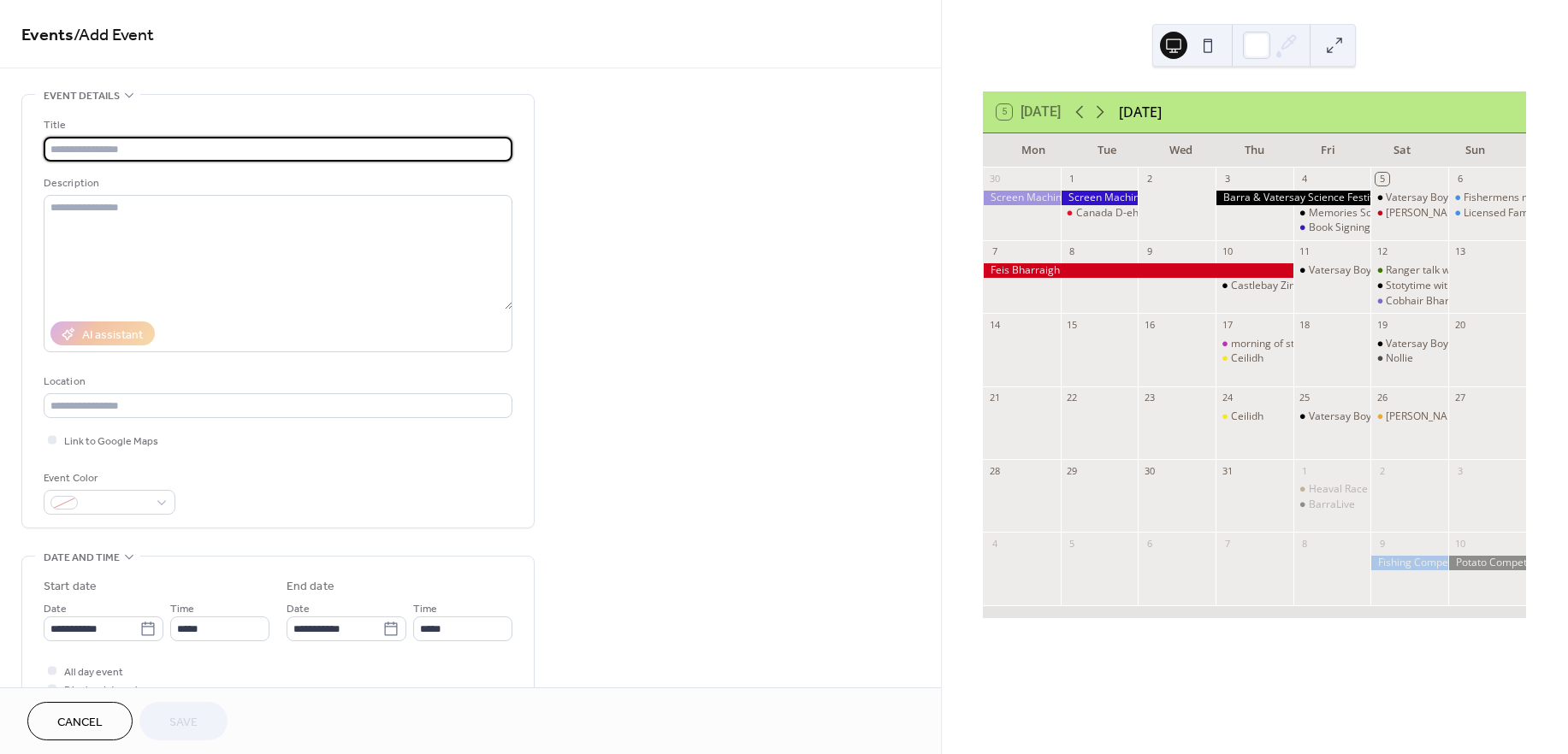 scroll, scrollTop: 0, scrollLeft: 0, axis: both 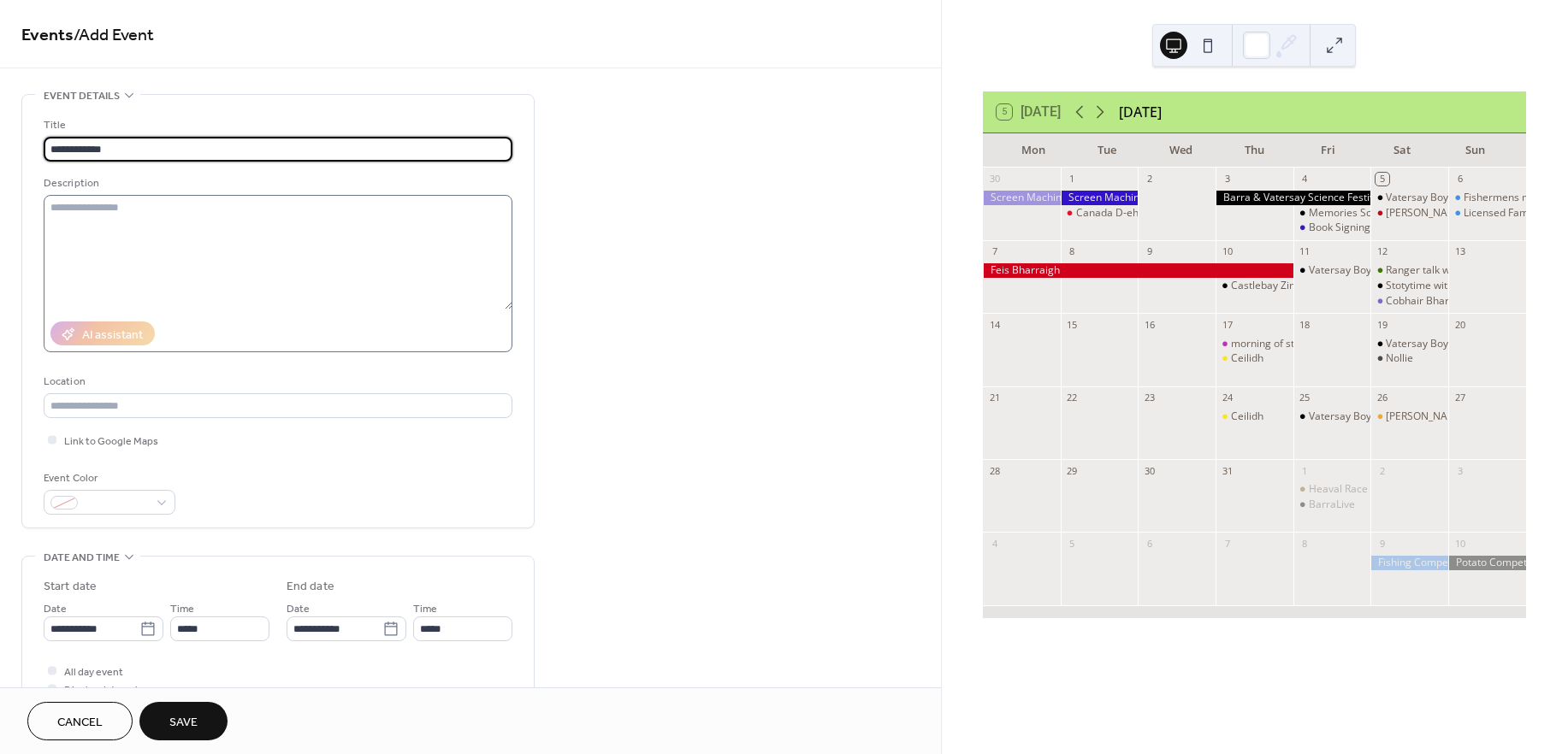 type on "**********" 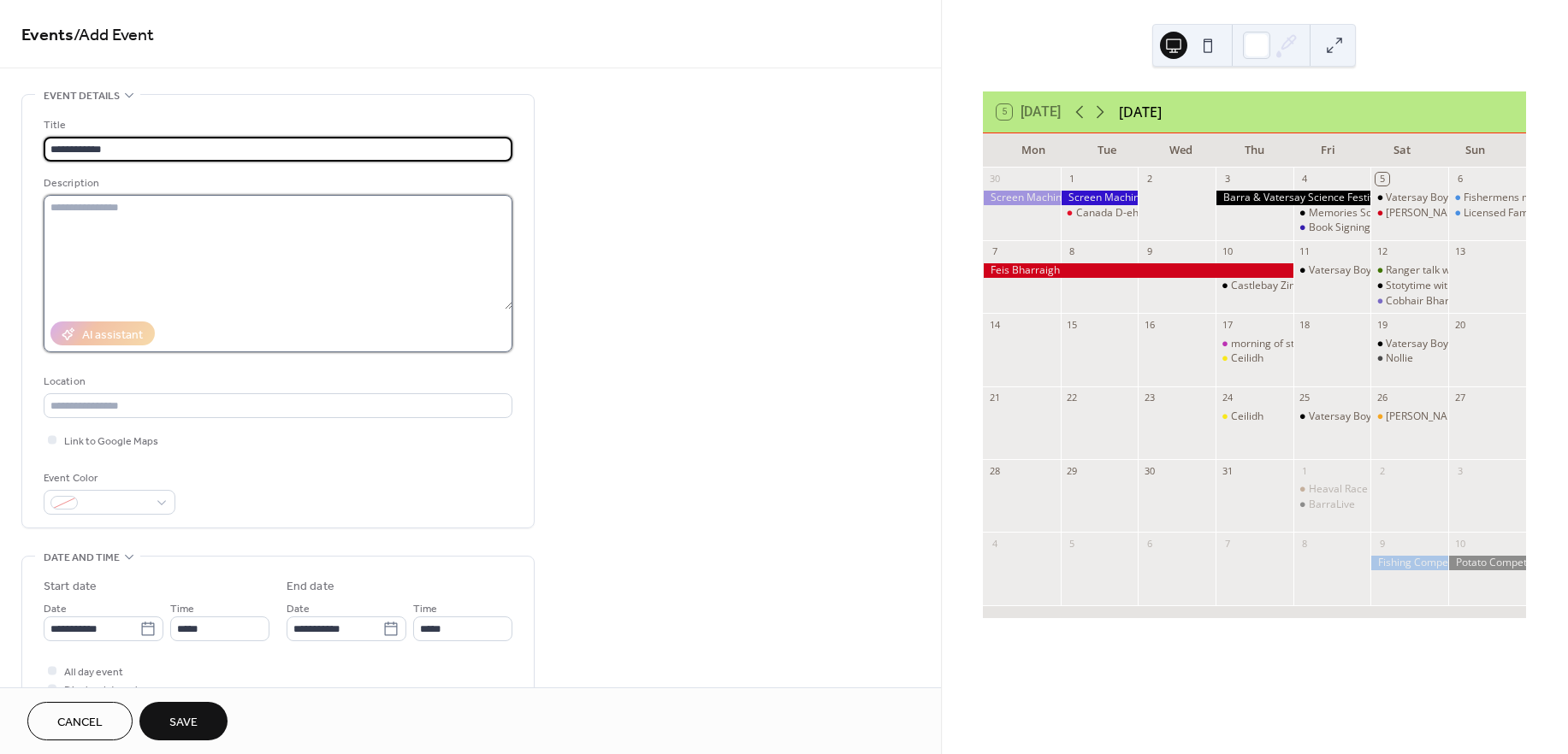click at bounding box center (278, 252) 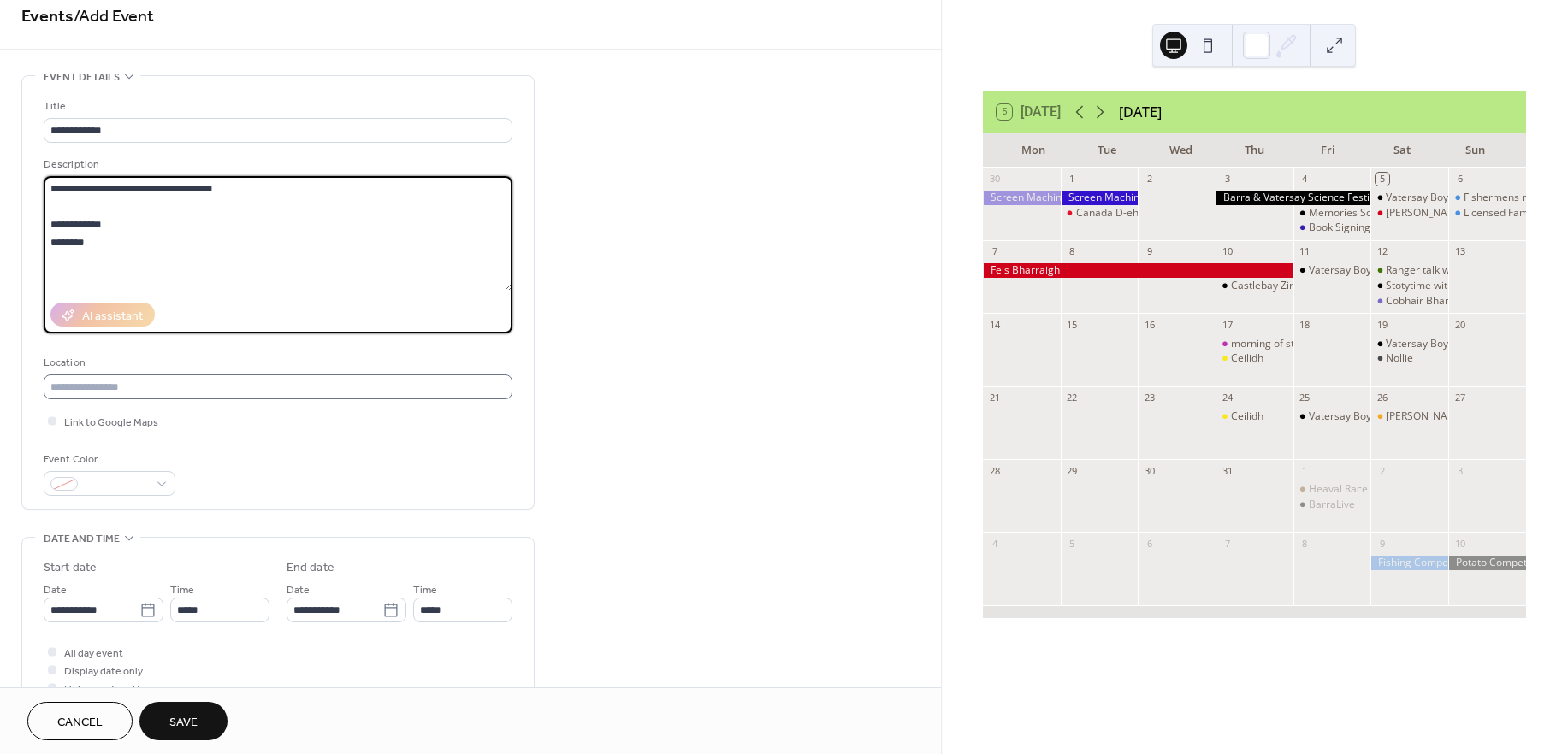 scroll, scrollTop: 30, scrollLeft: 0, axis: vertical 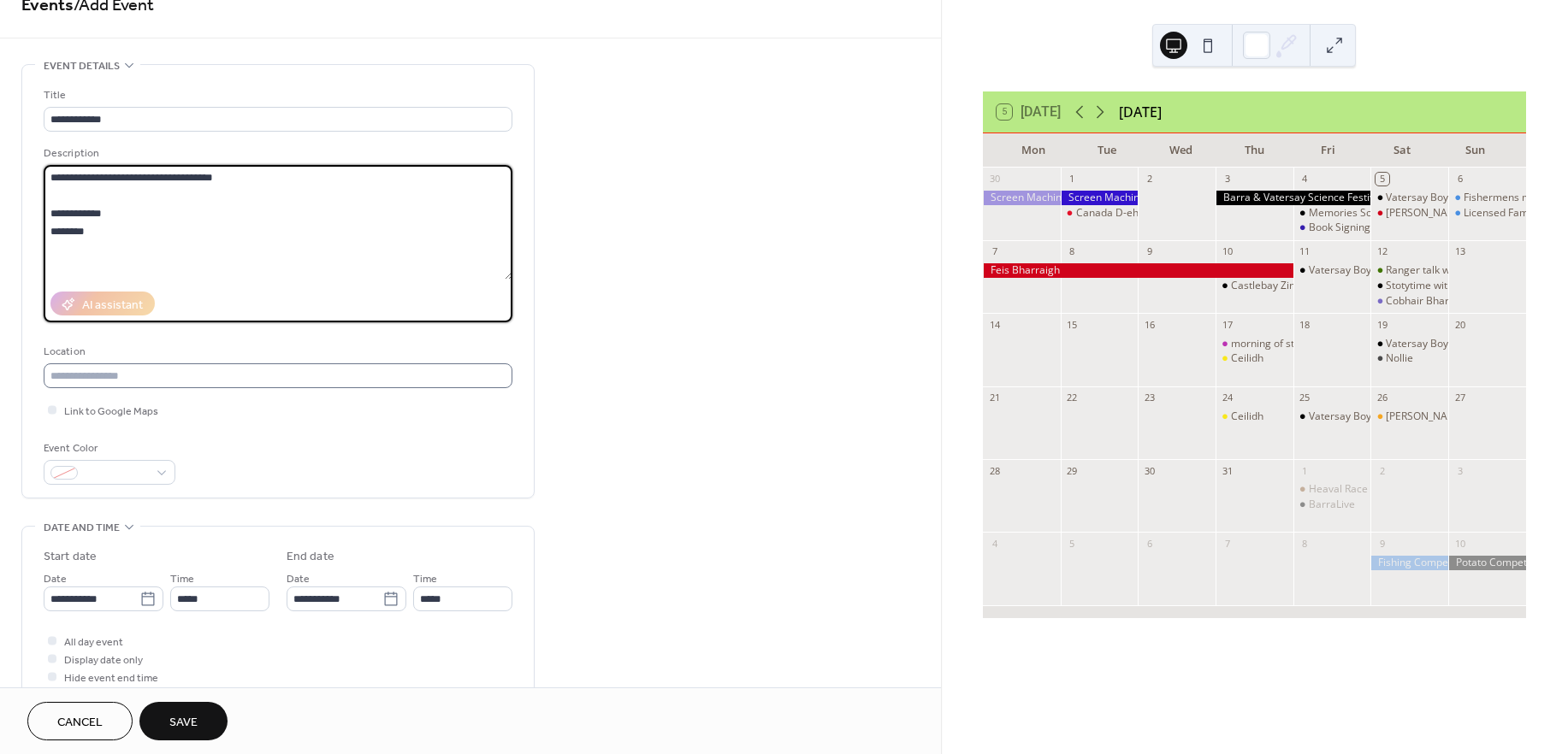 type on "**********" 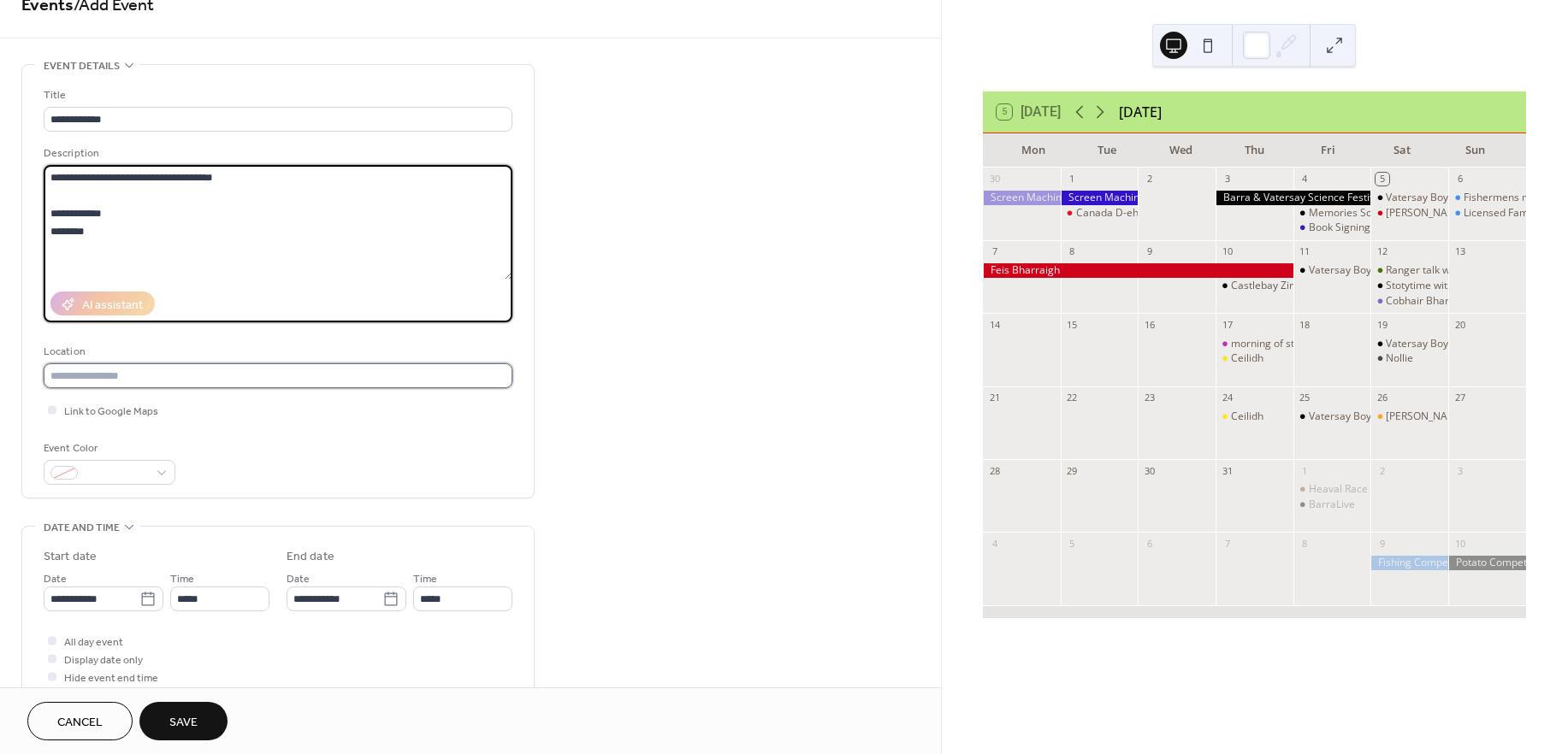click at bounding box center [278, 375] 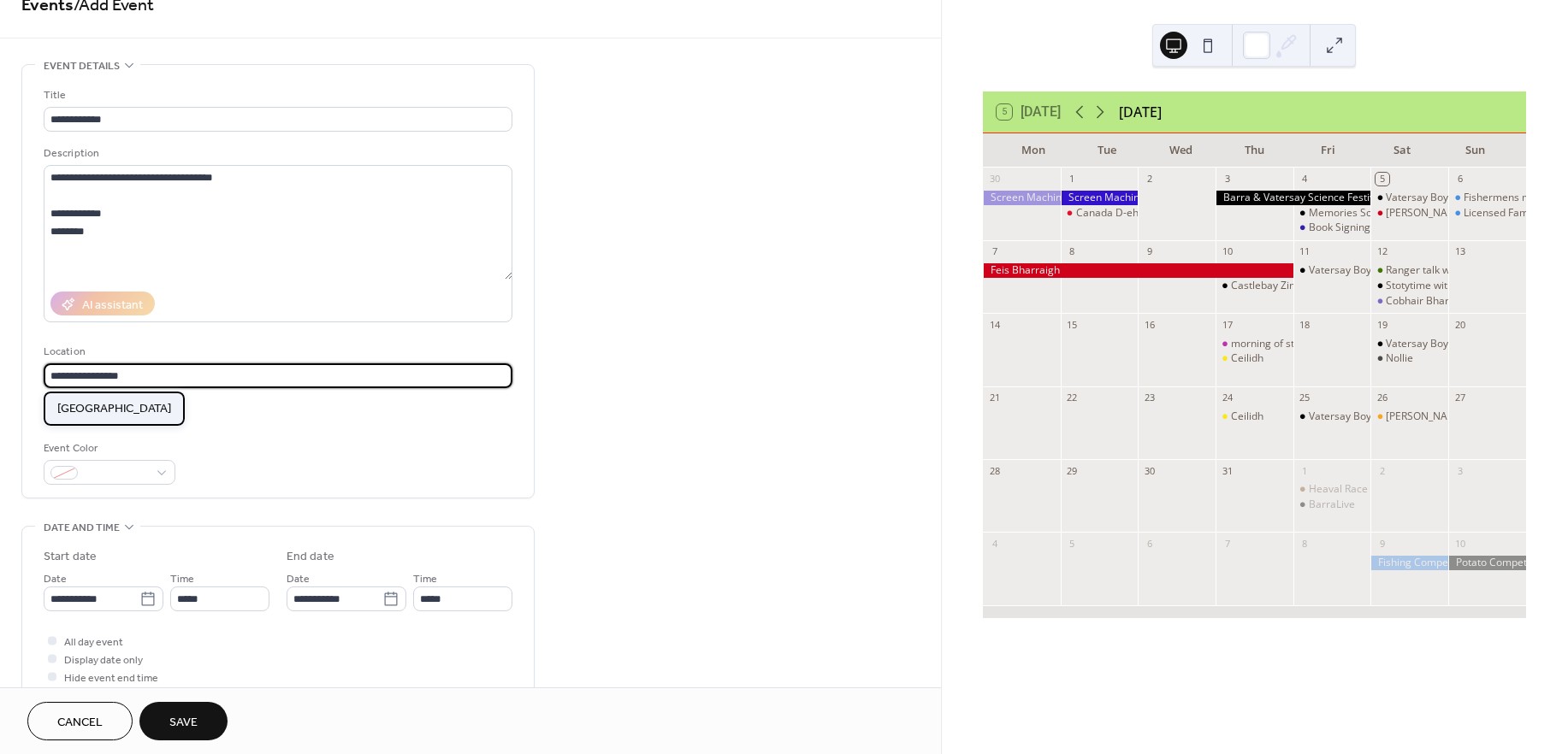 click on "Castlebay School" at bounding box center (114, 408) 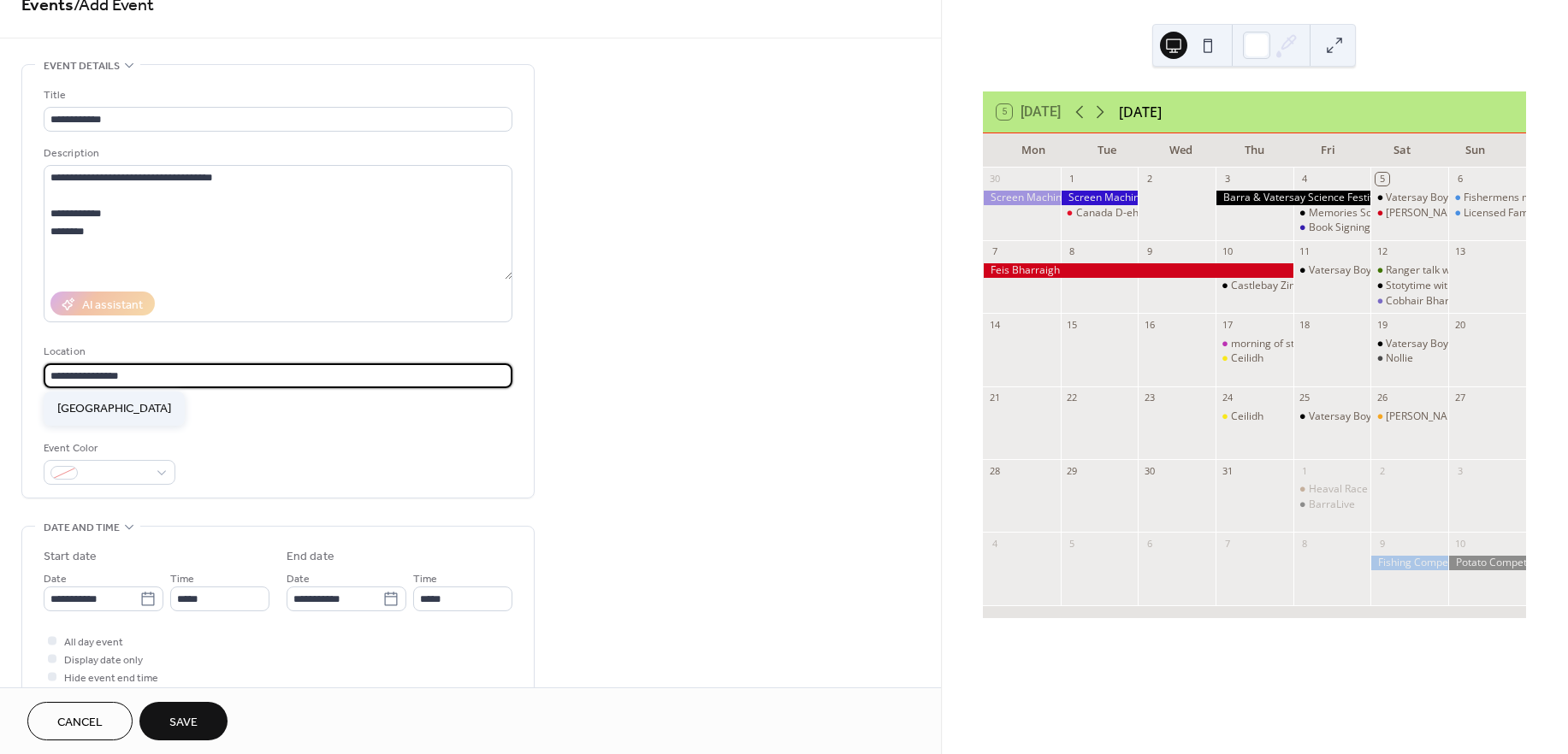 type on "**********" 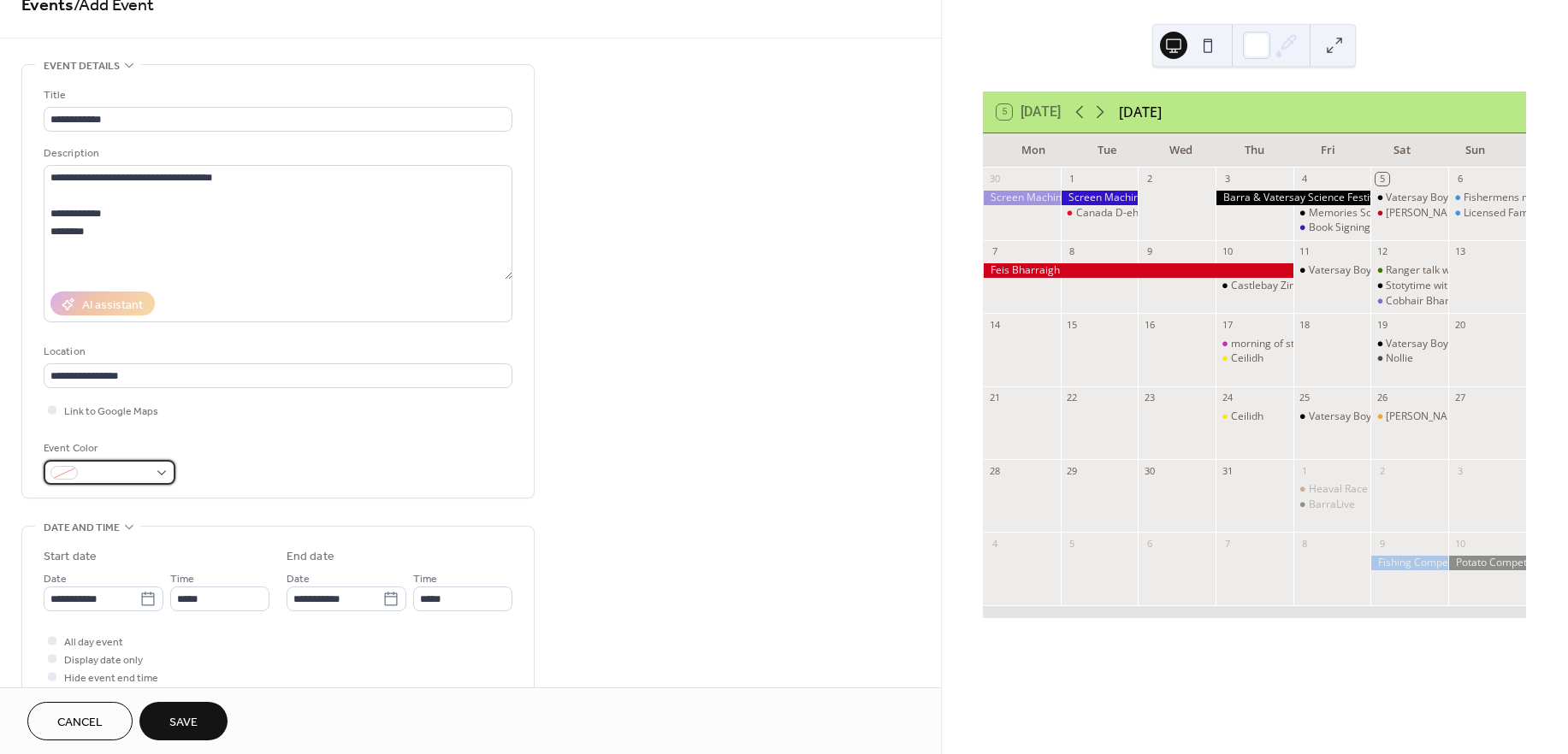 click at bounding box center (109, 472) 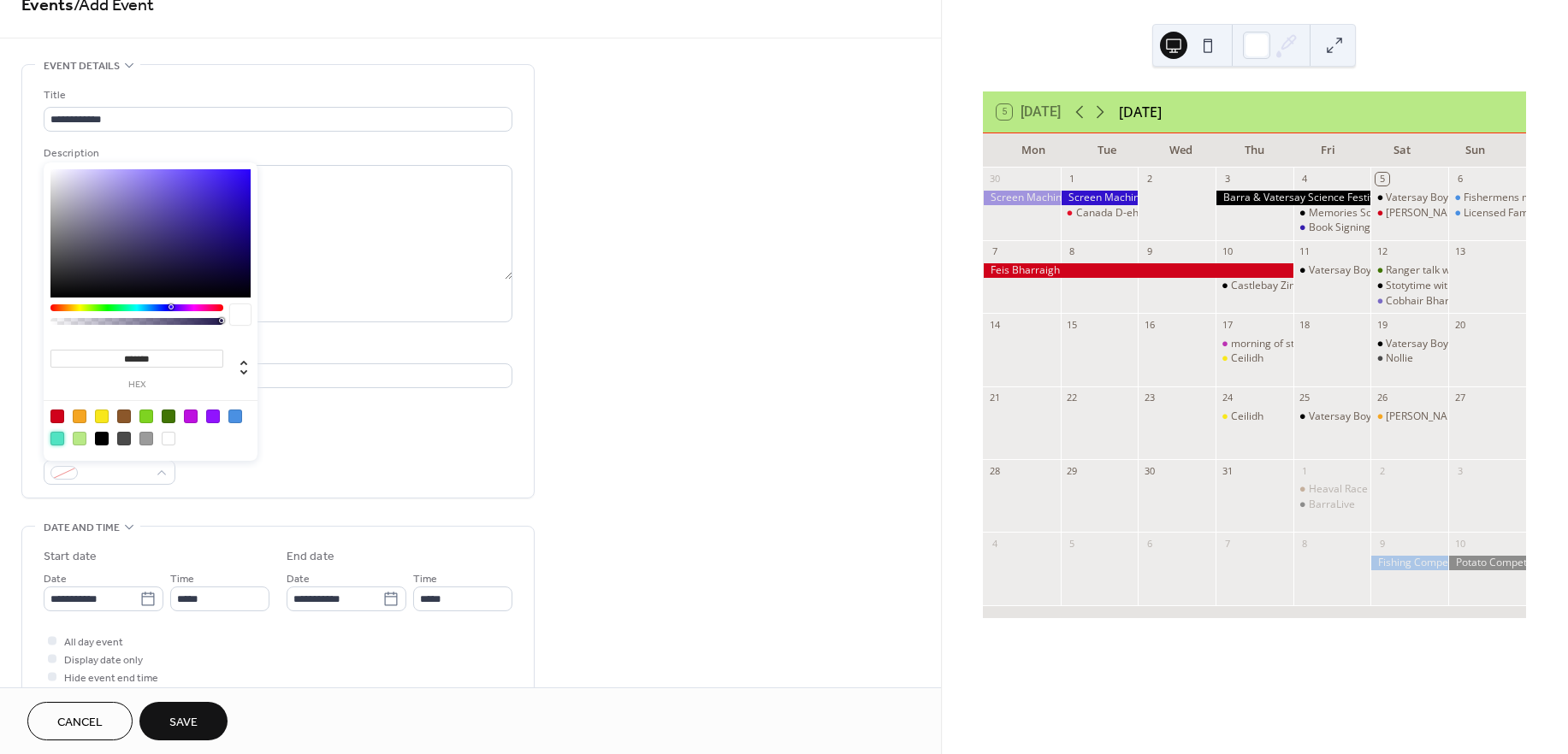 click at bounding box center (57, 439) 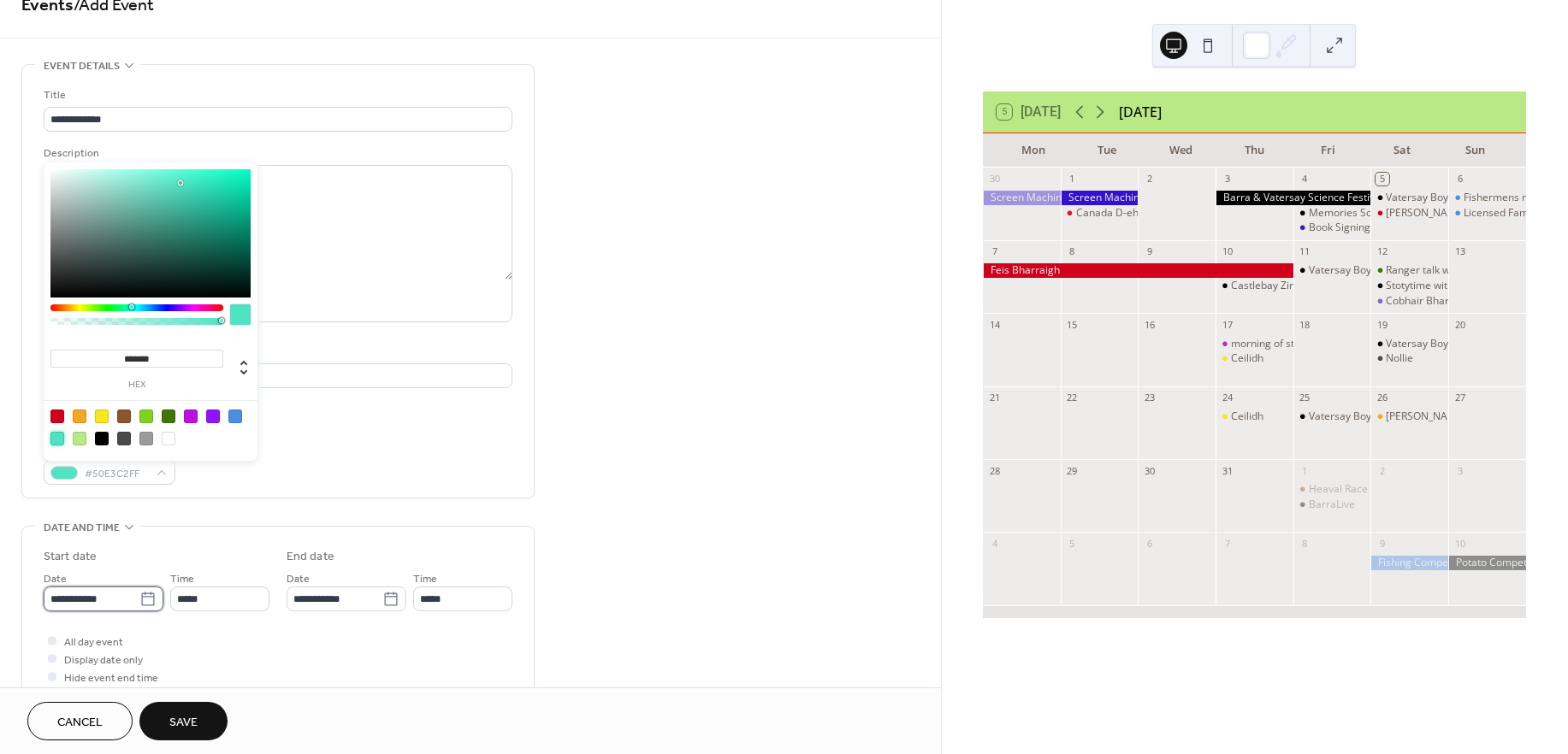 click on "**********" at bounding box center [784, 377] 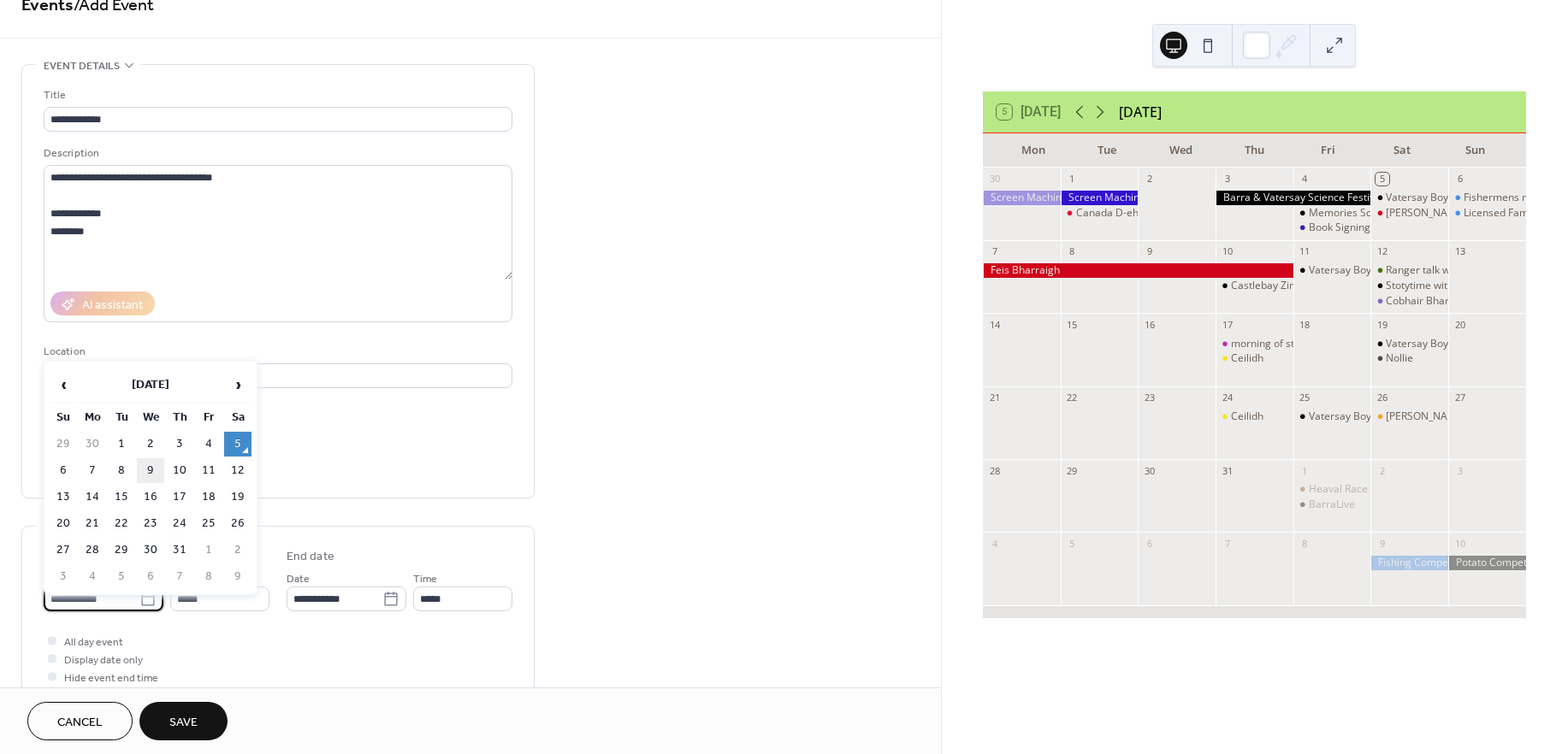 click on "9" at bounding box center [151, 470] 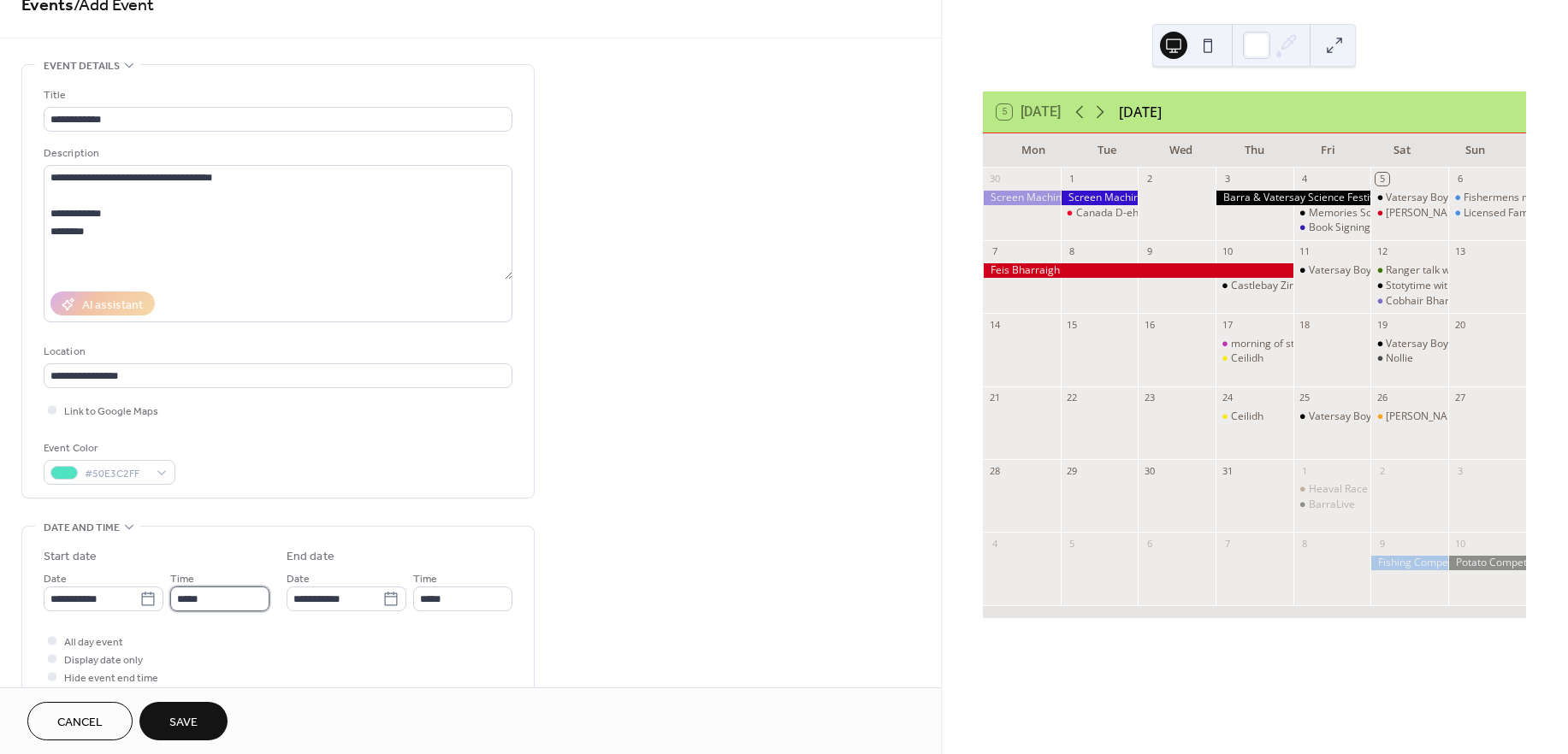 click on "*****" at bounding box center (220, 598) 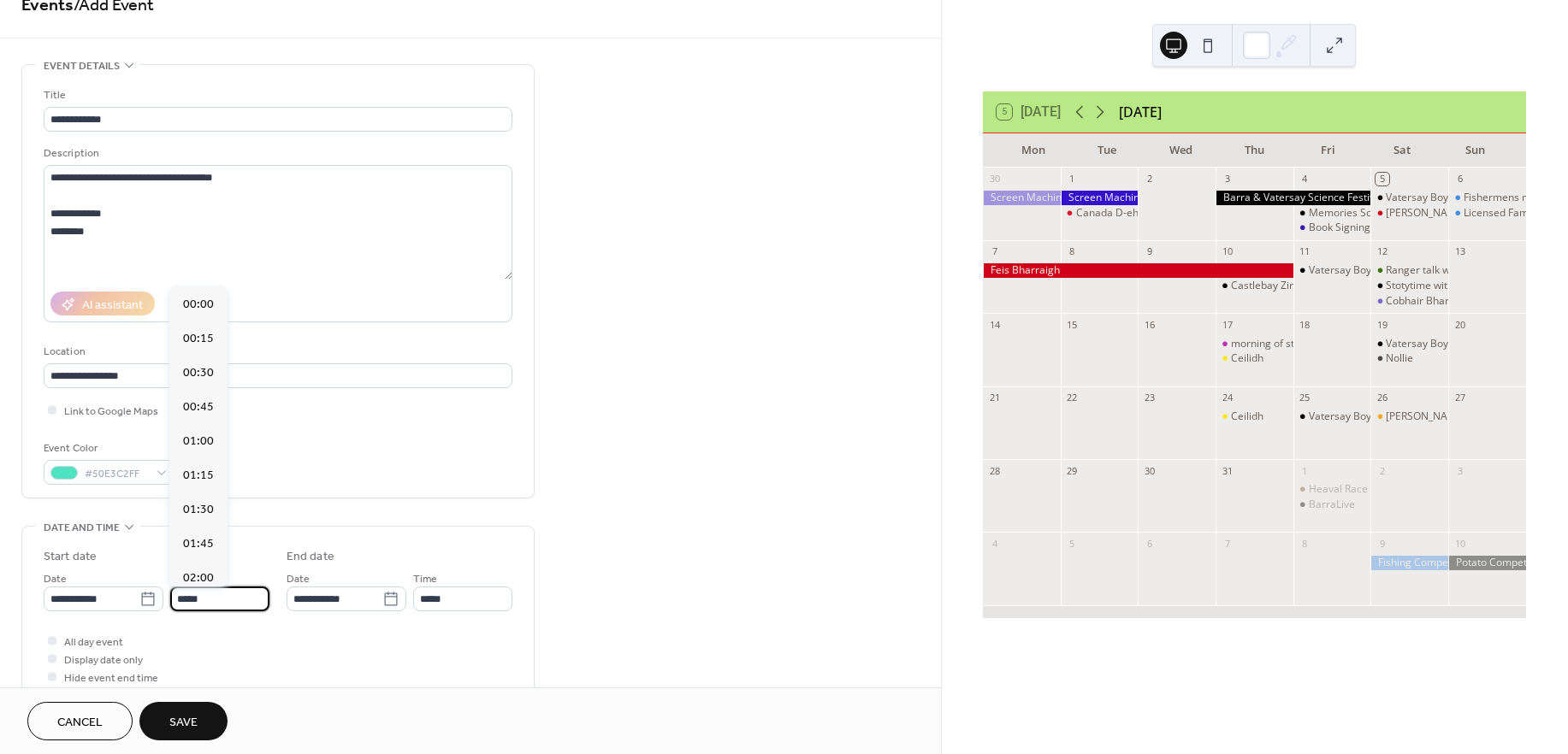 scroll, scrollTop: 1649, scrollLeft: 0, axis: vertical 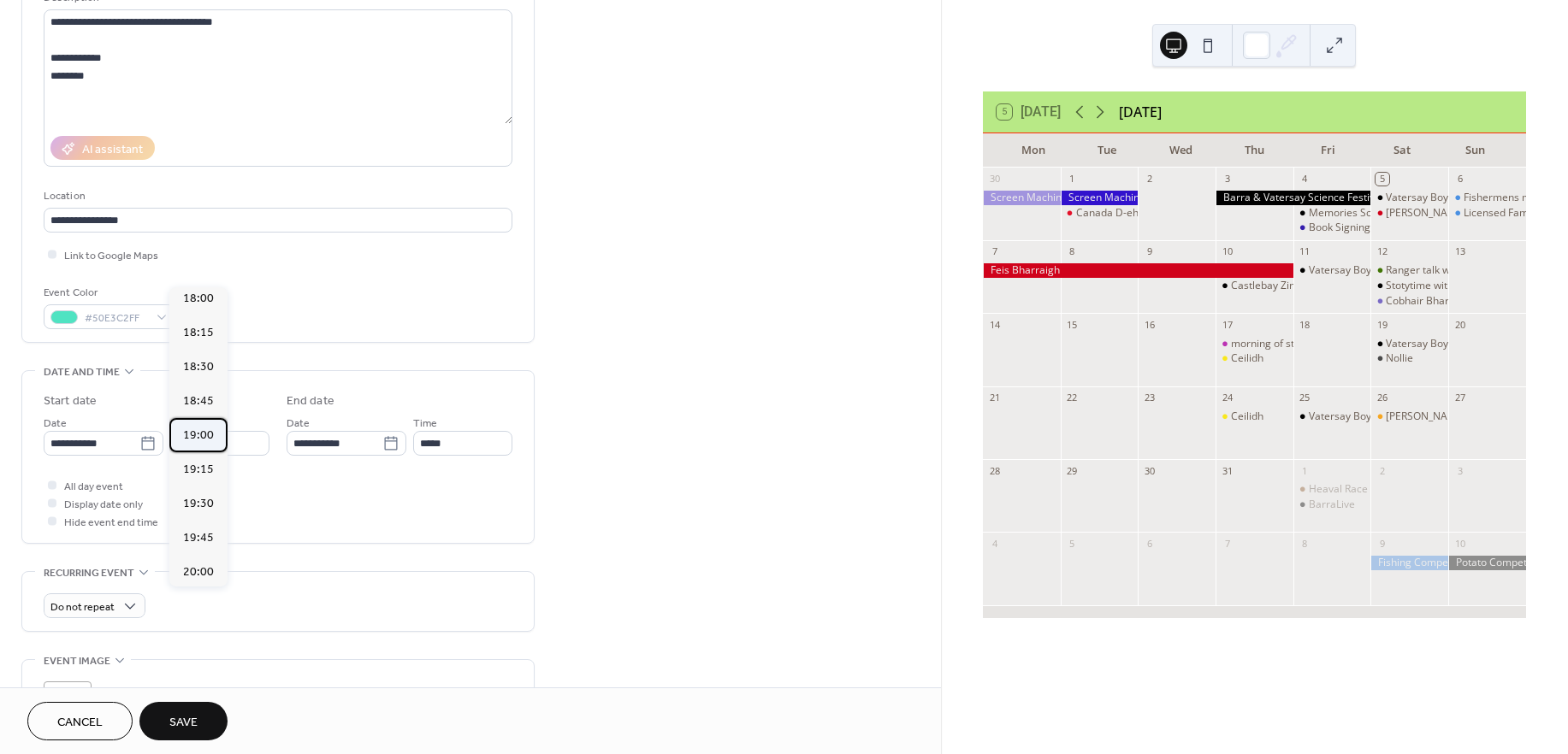 click on "19:00" at bounding box center [198, 435] 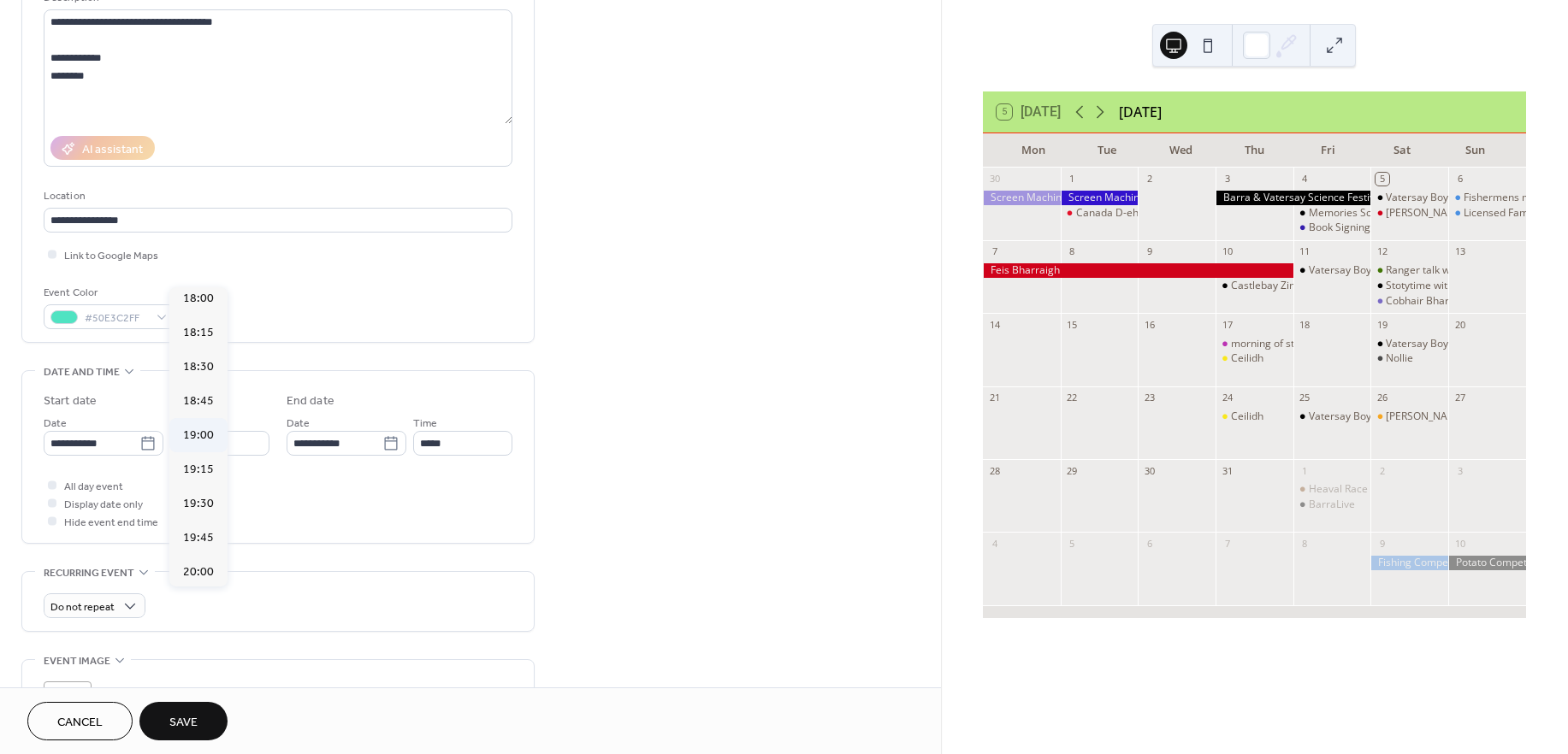 type on "*****" 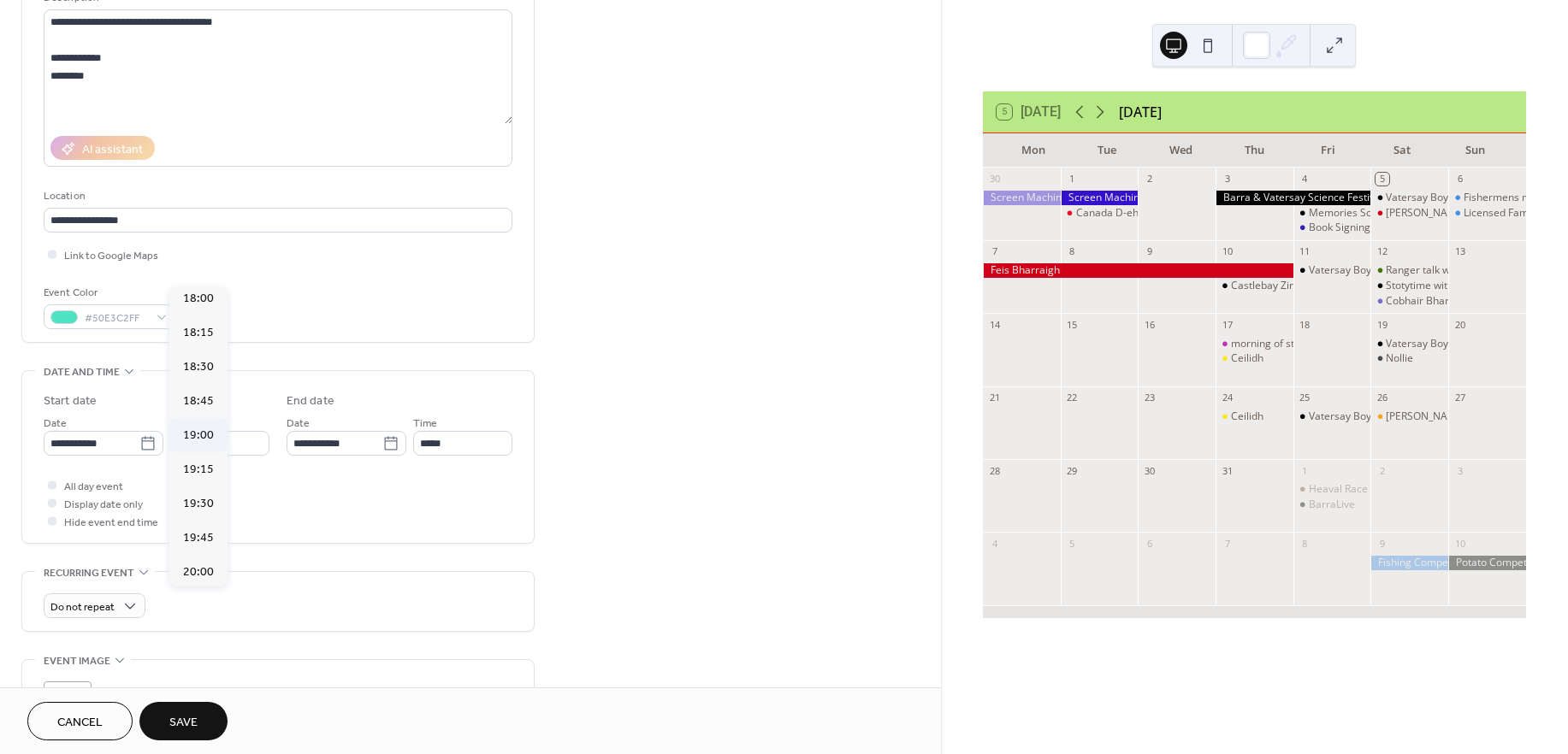 type on "*****" 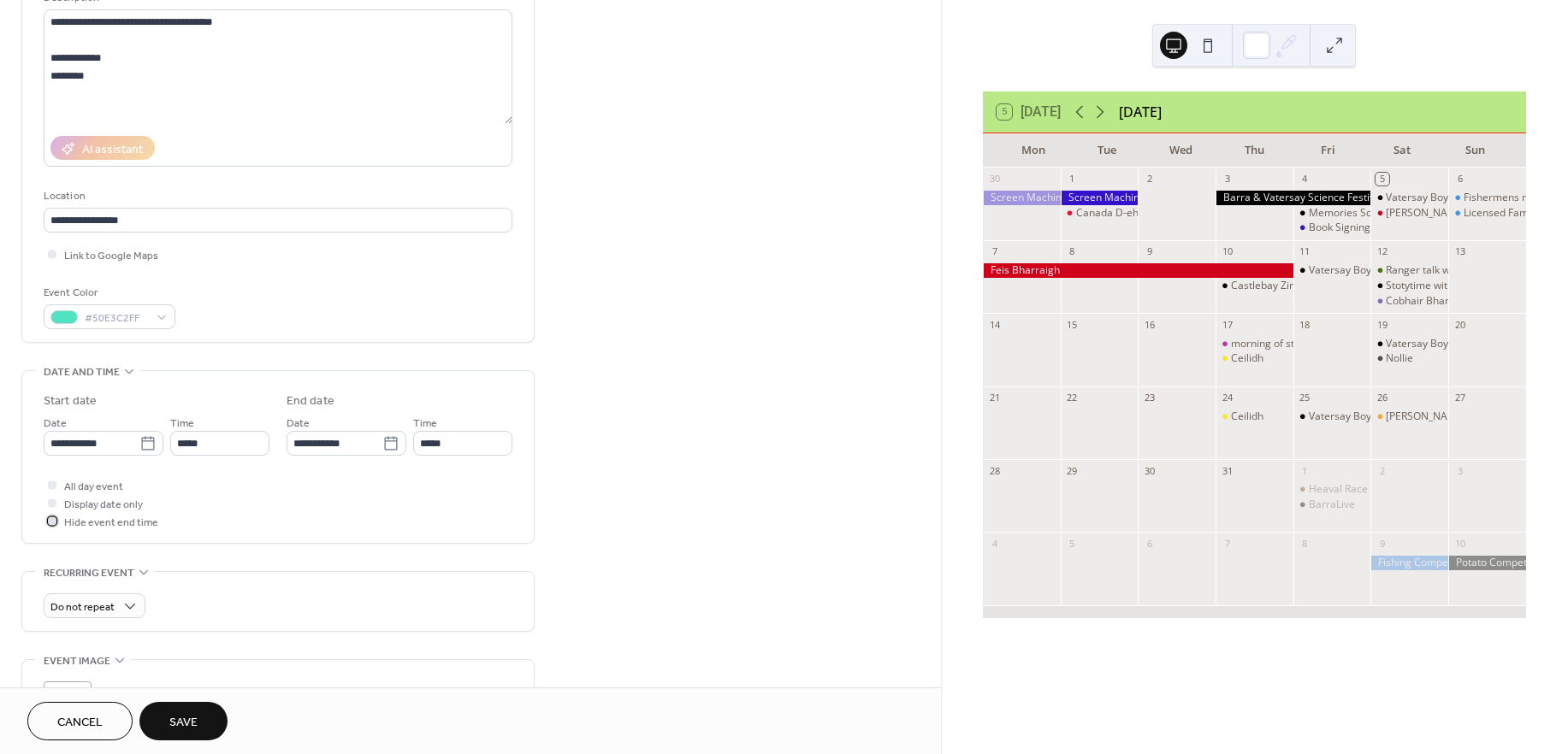 click at bounding box center (52, 521) 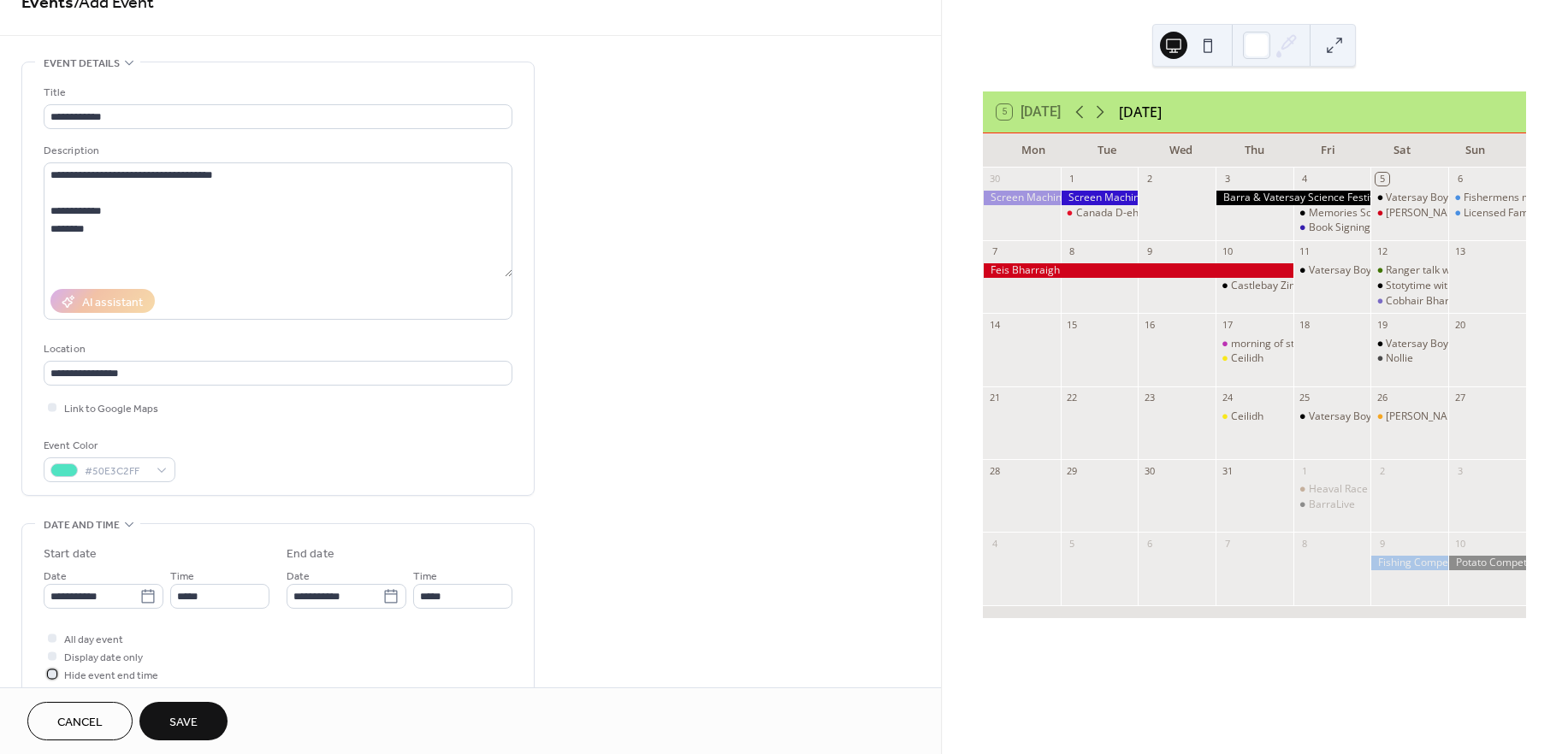 scroll, scrollTop: 0, scrollLeft: 0, axis: both 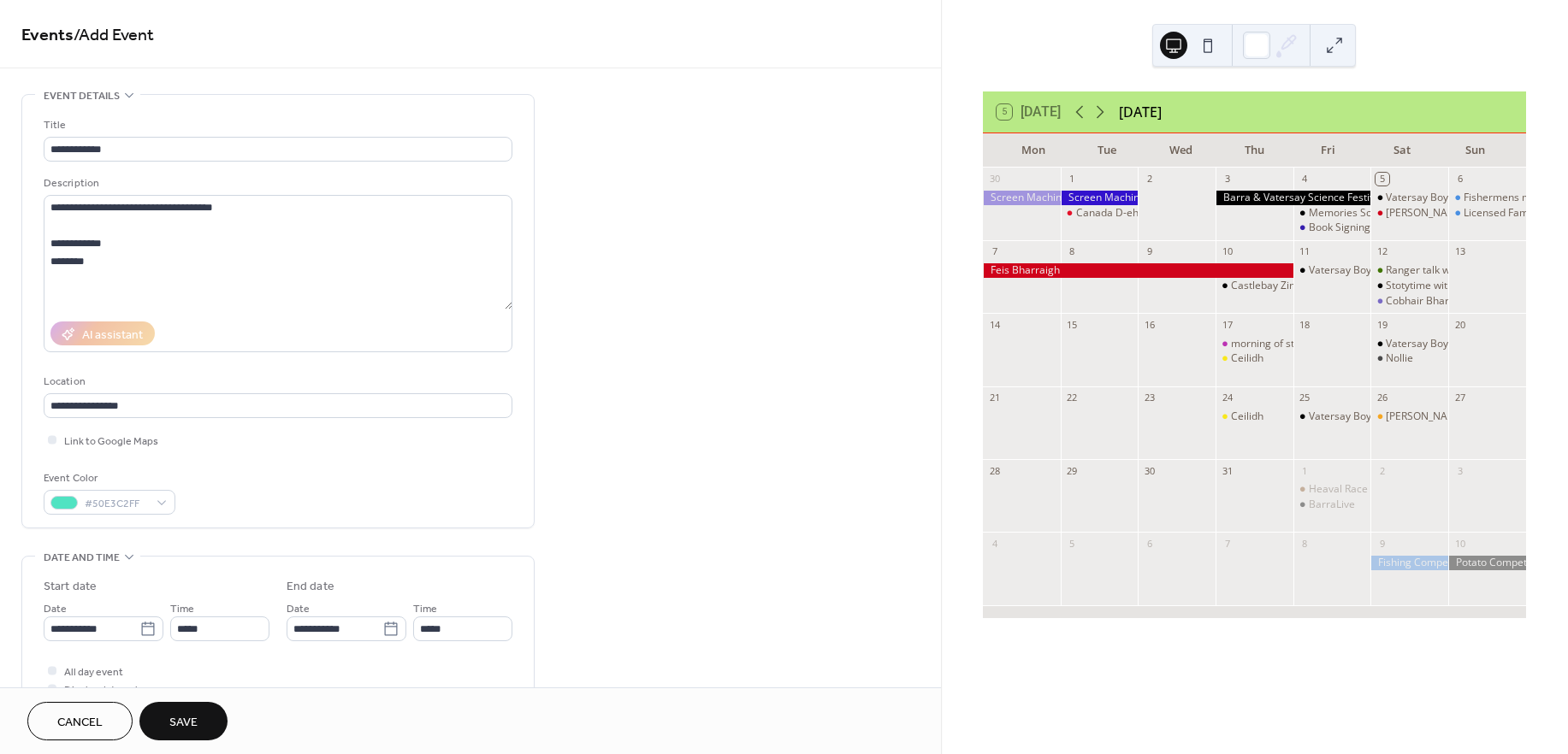click on "Save" at bounding box center [183, 721] 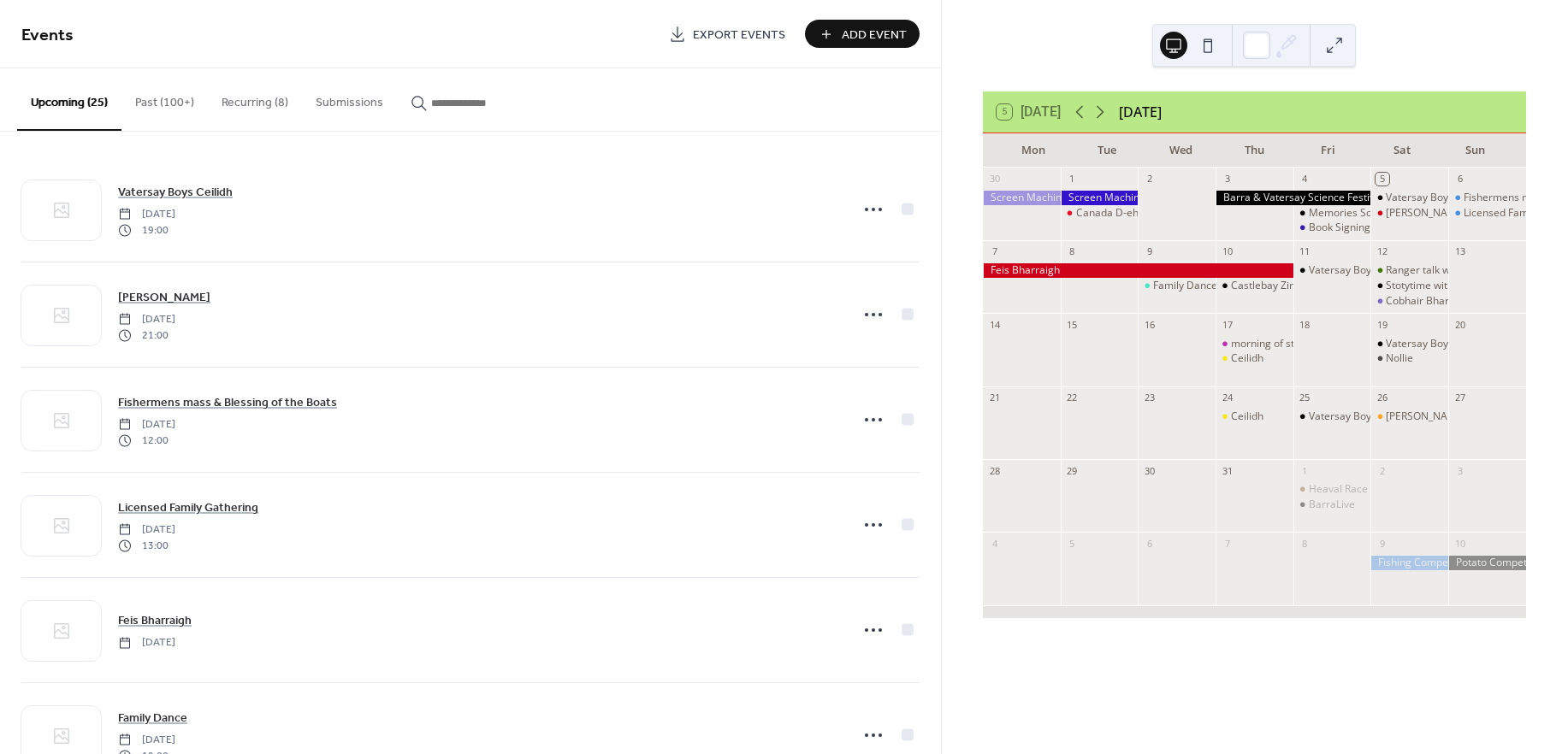 click on "Add Event" at bounding box center (874, 35) 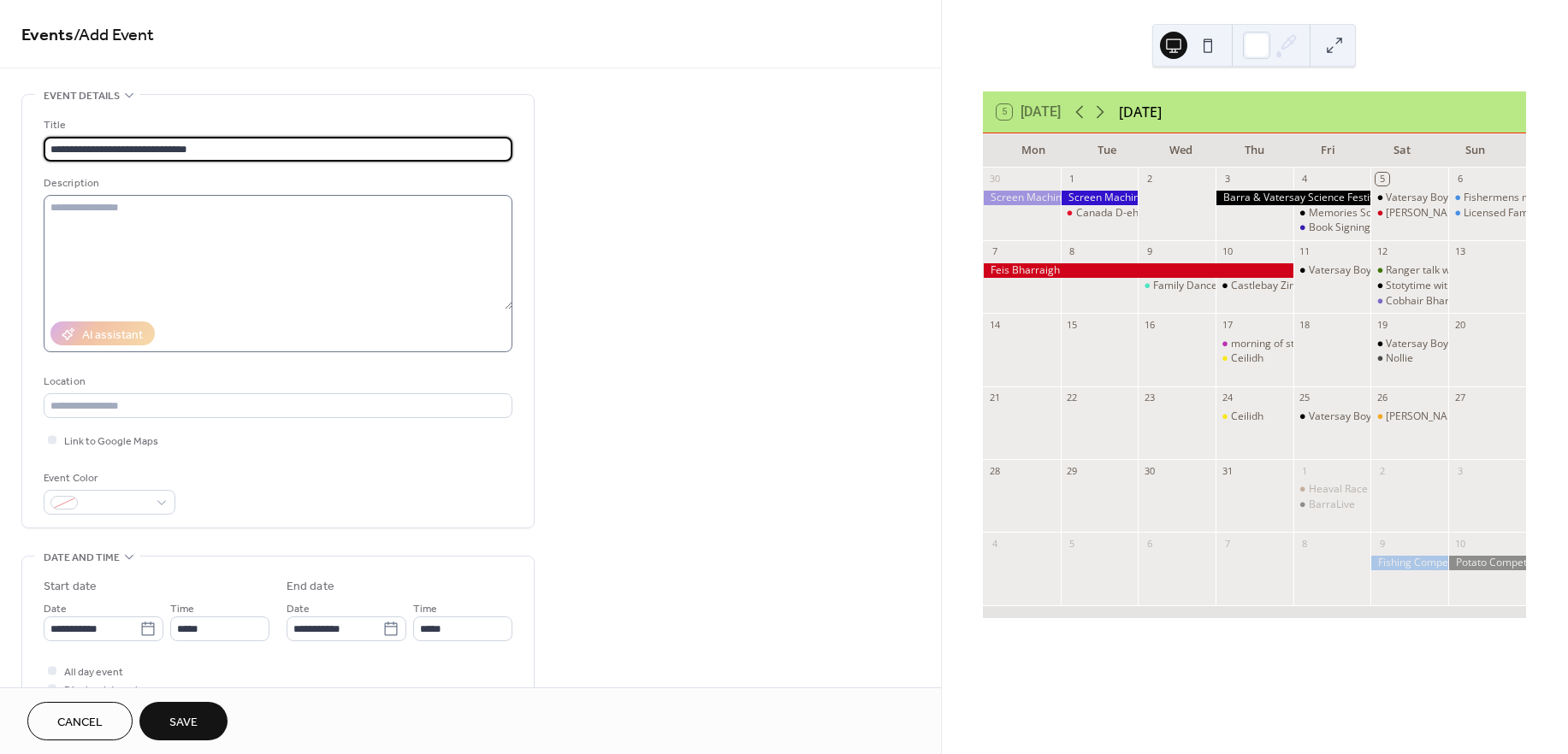 type on "**********" 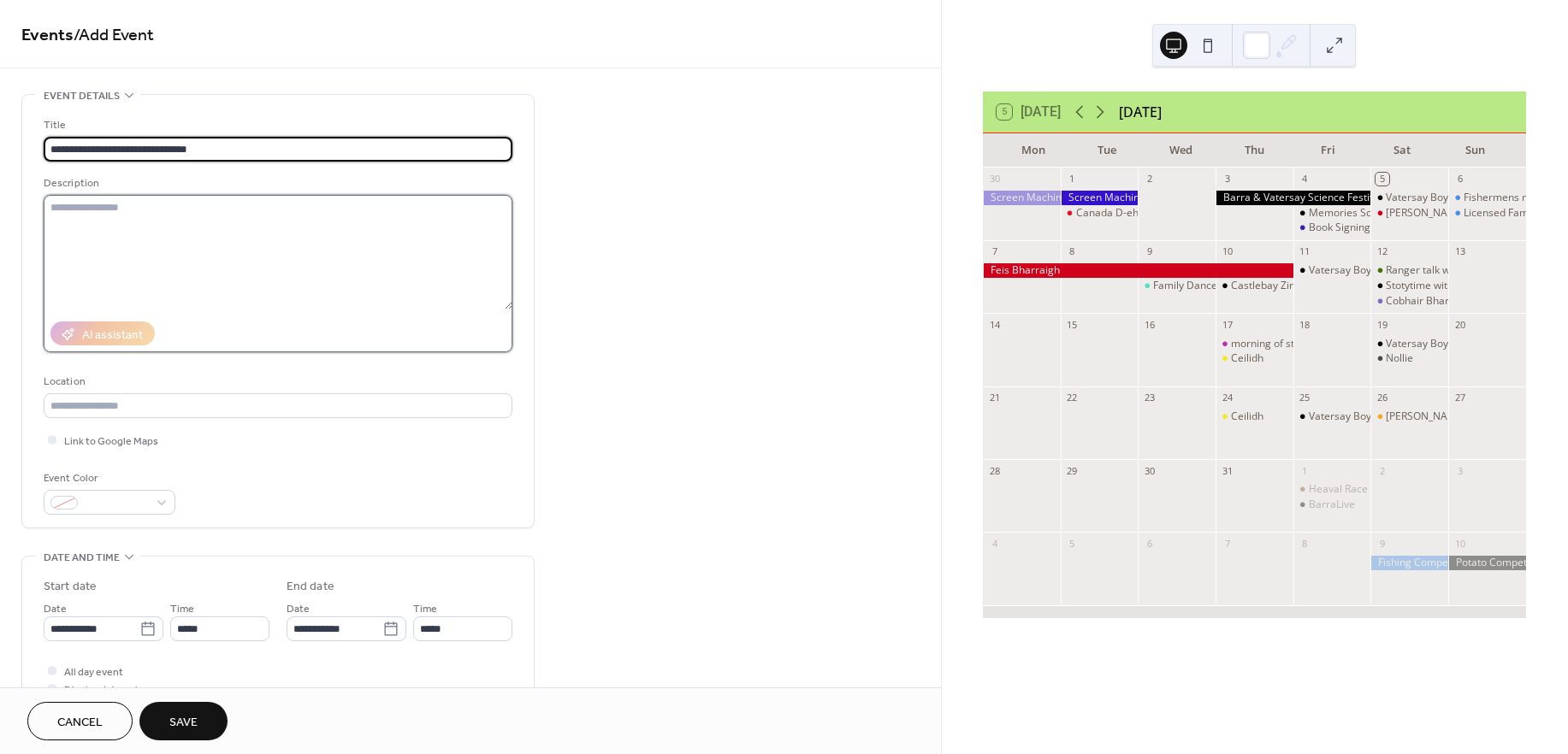 click at bounding box center (278, 252) 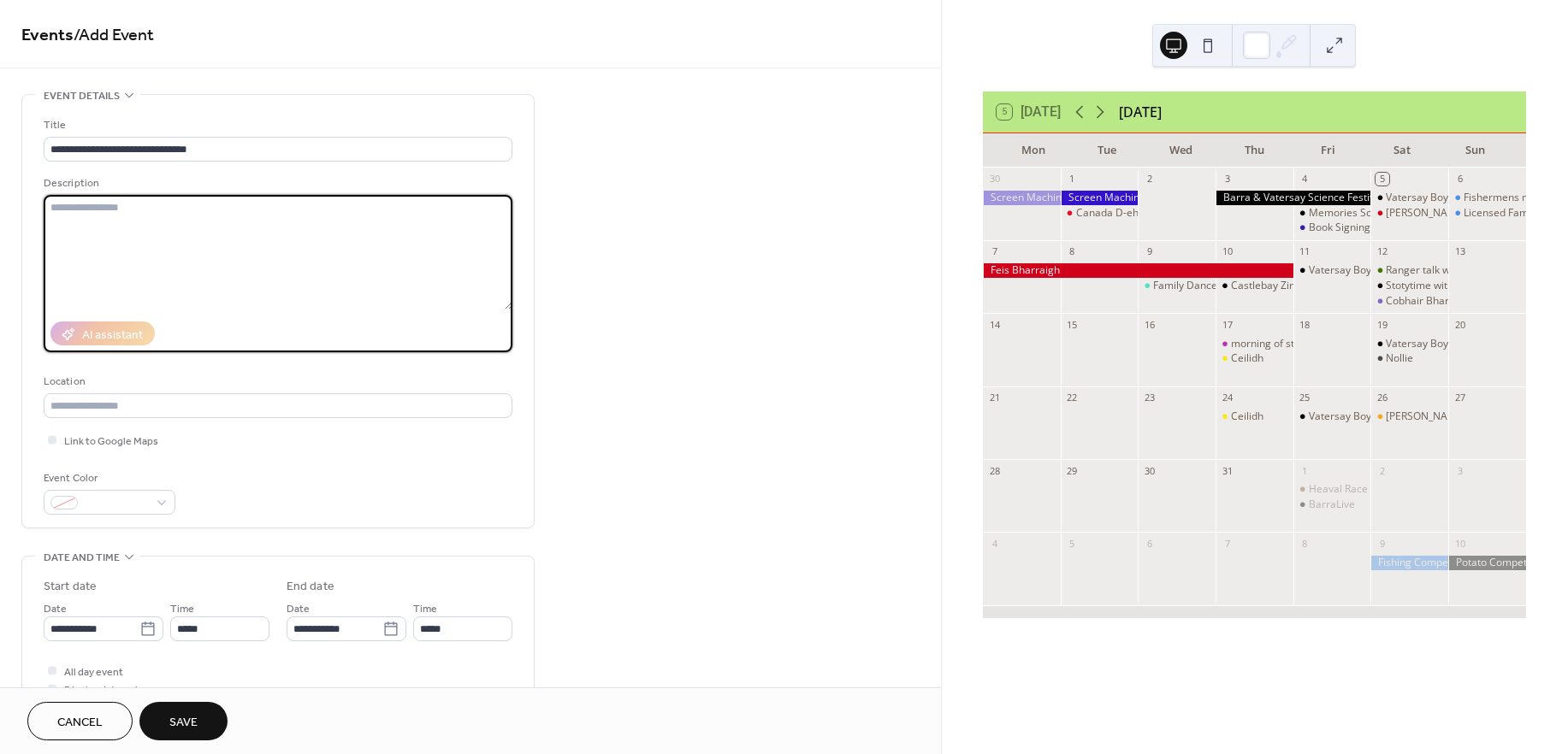 type on "*" 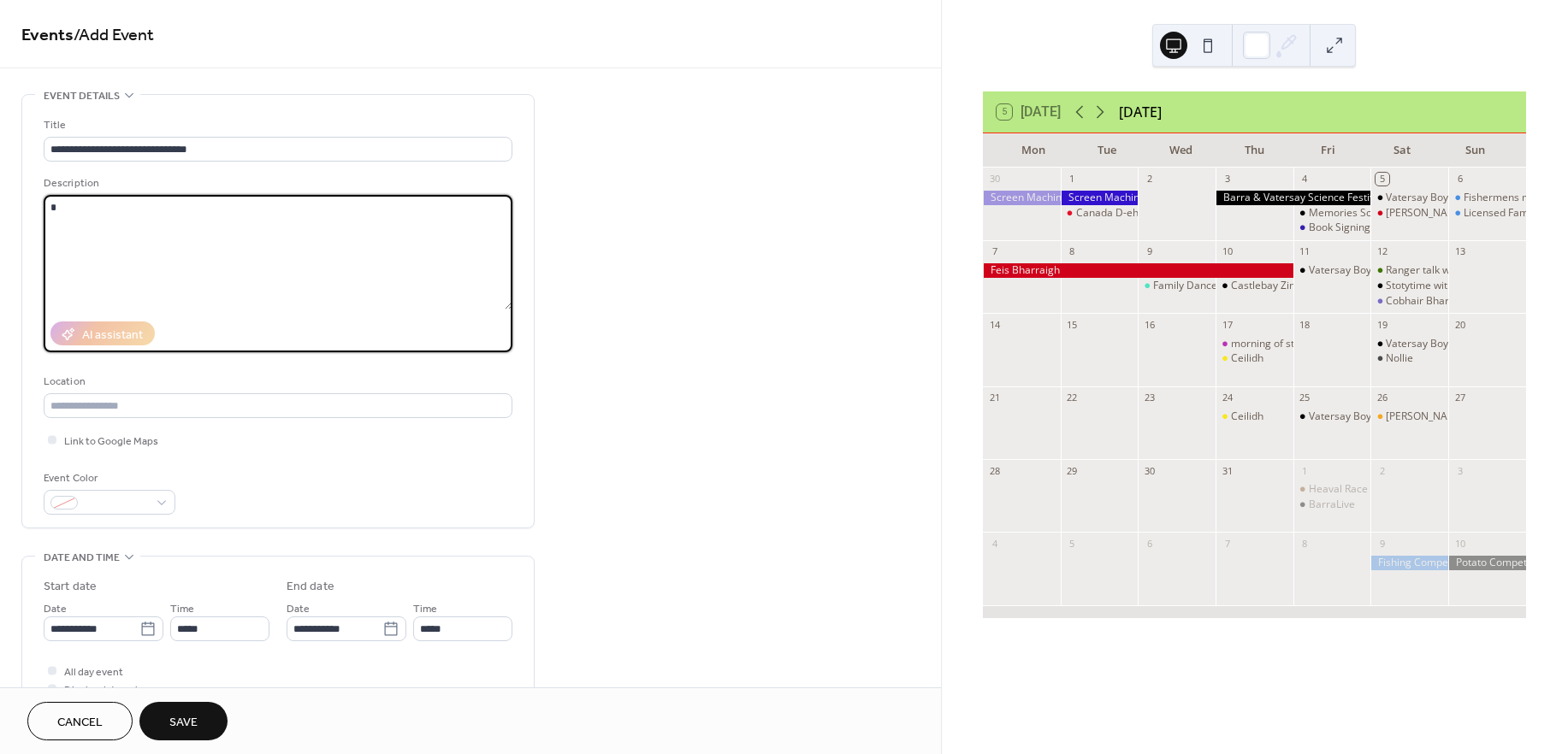 type 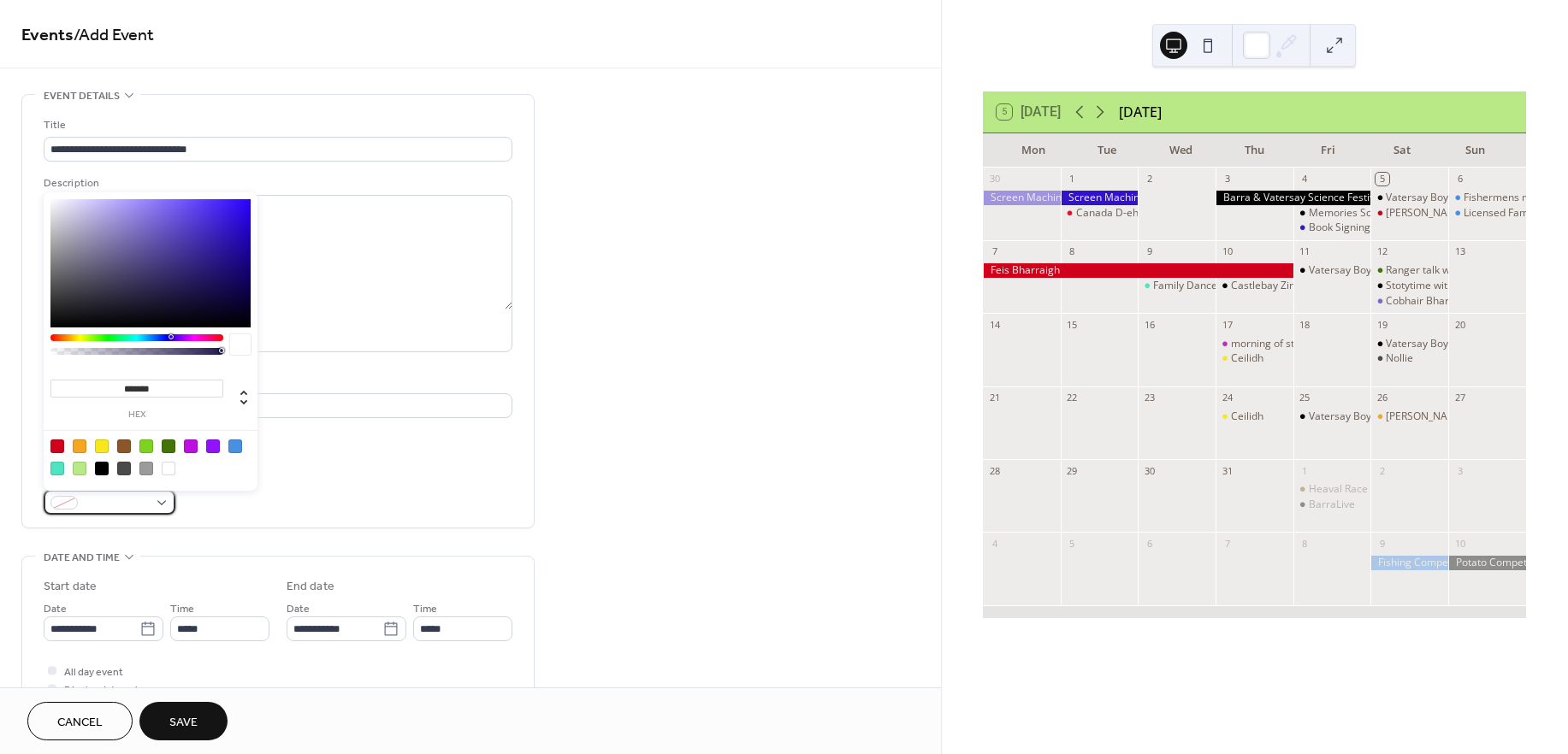 click at bounding box center (109, 502) 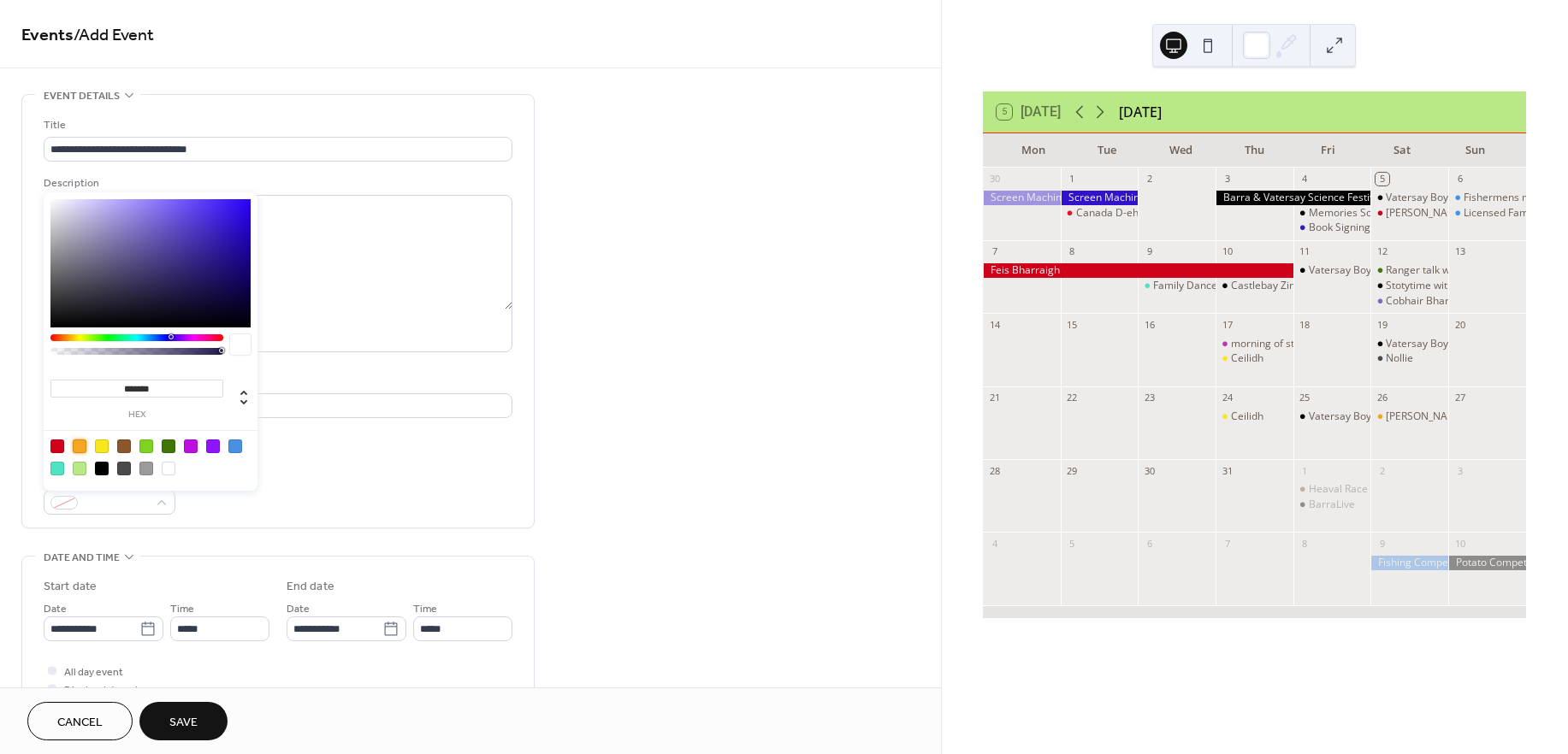 click at bounding box center [80, 446] 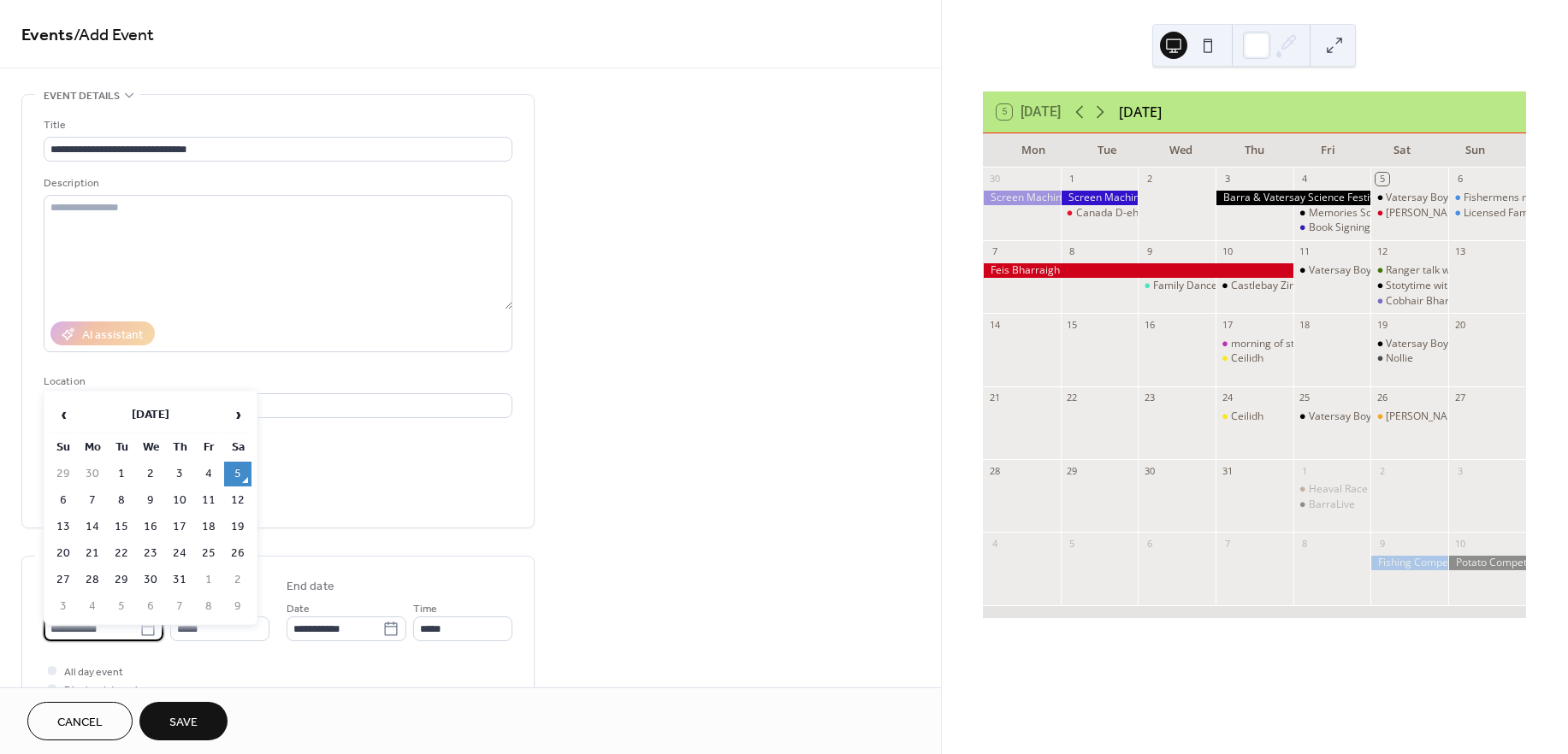 click on "**********" at bounding box center (92, 628) 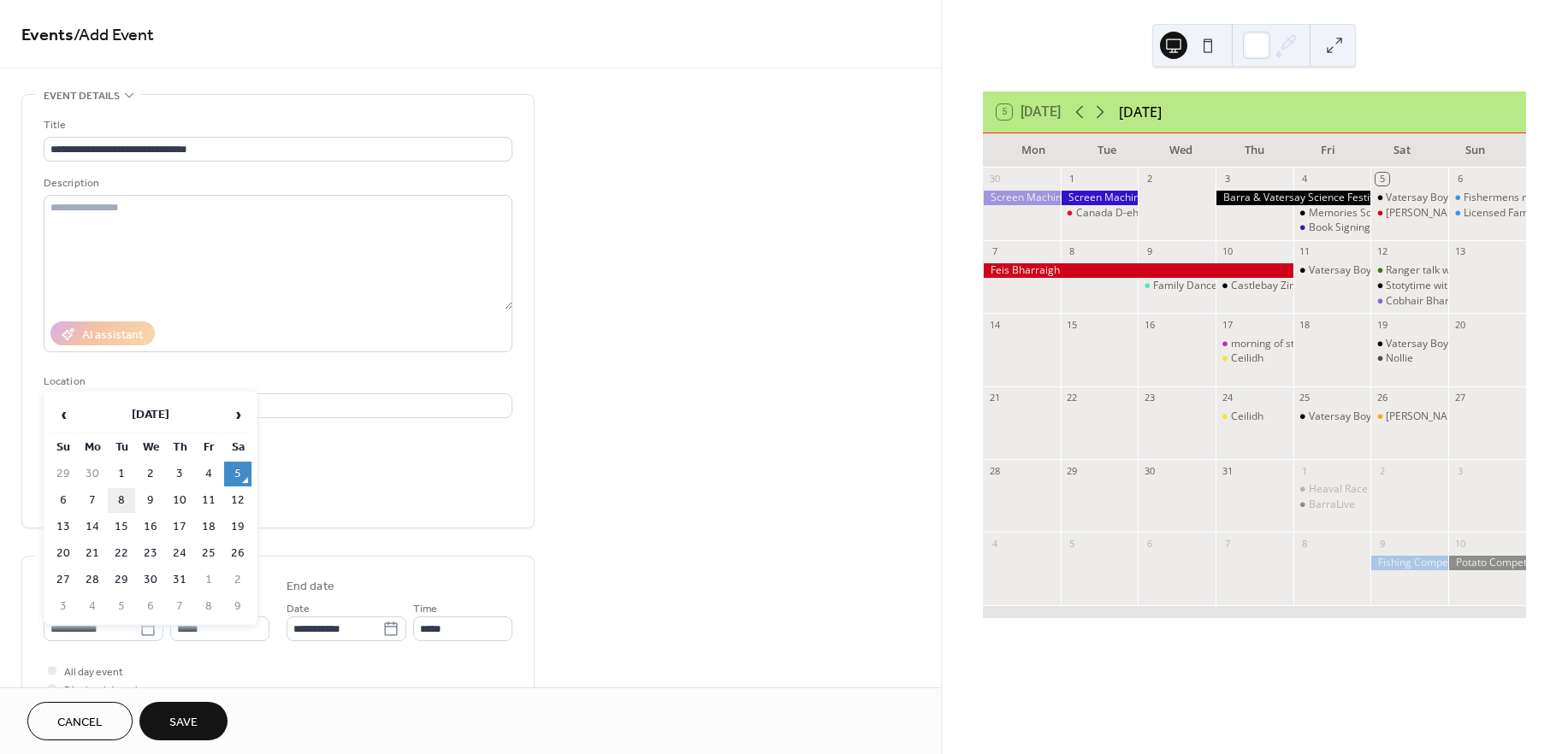 click on "8" at bounding box center (121, 500) 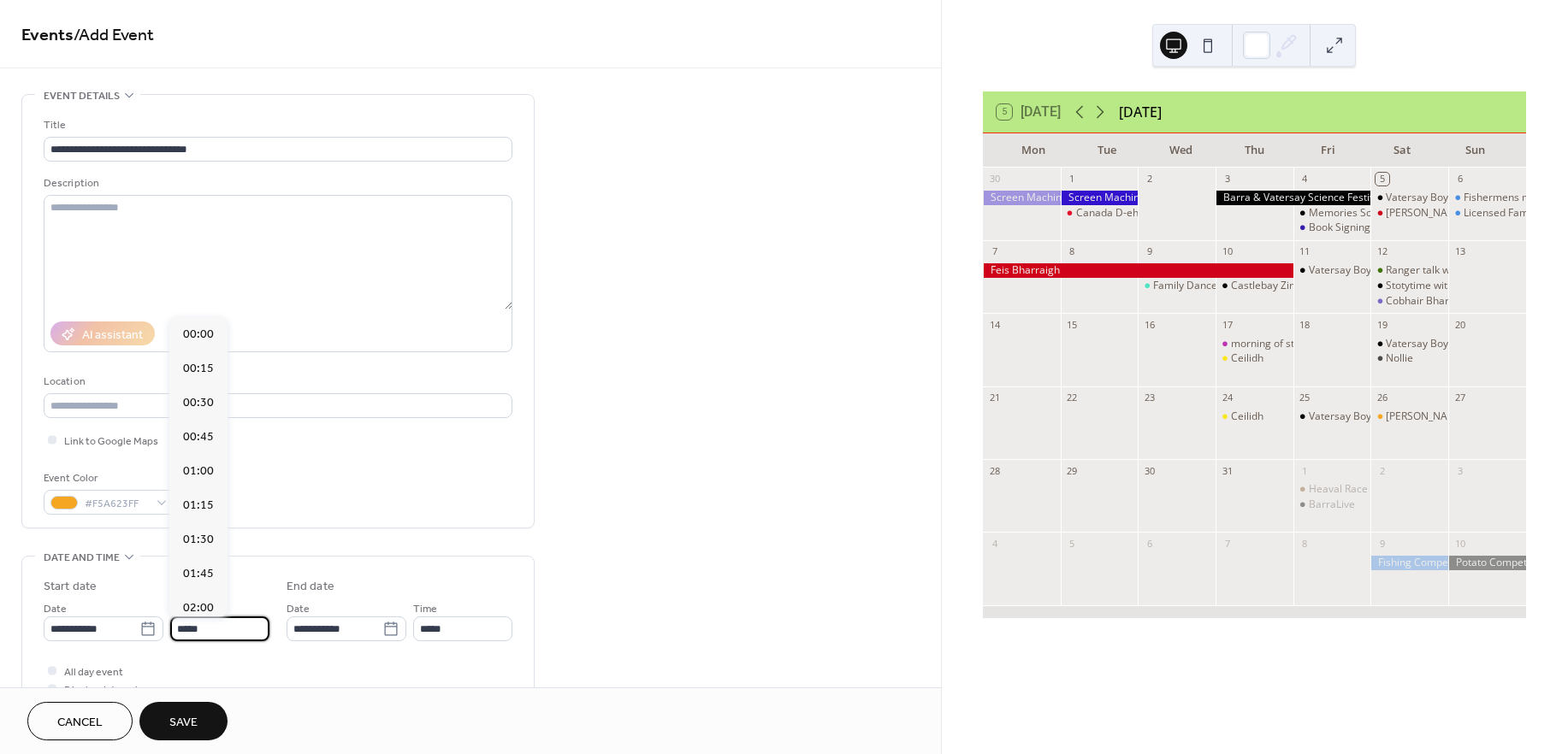 click on "*****" at bounding box center (220, 628) 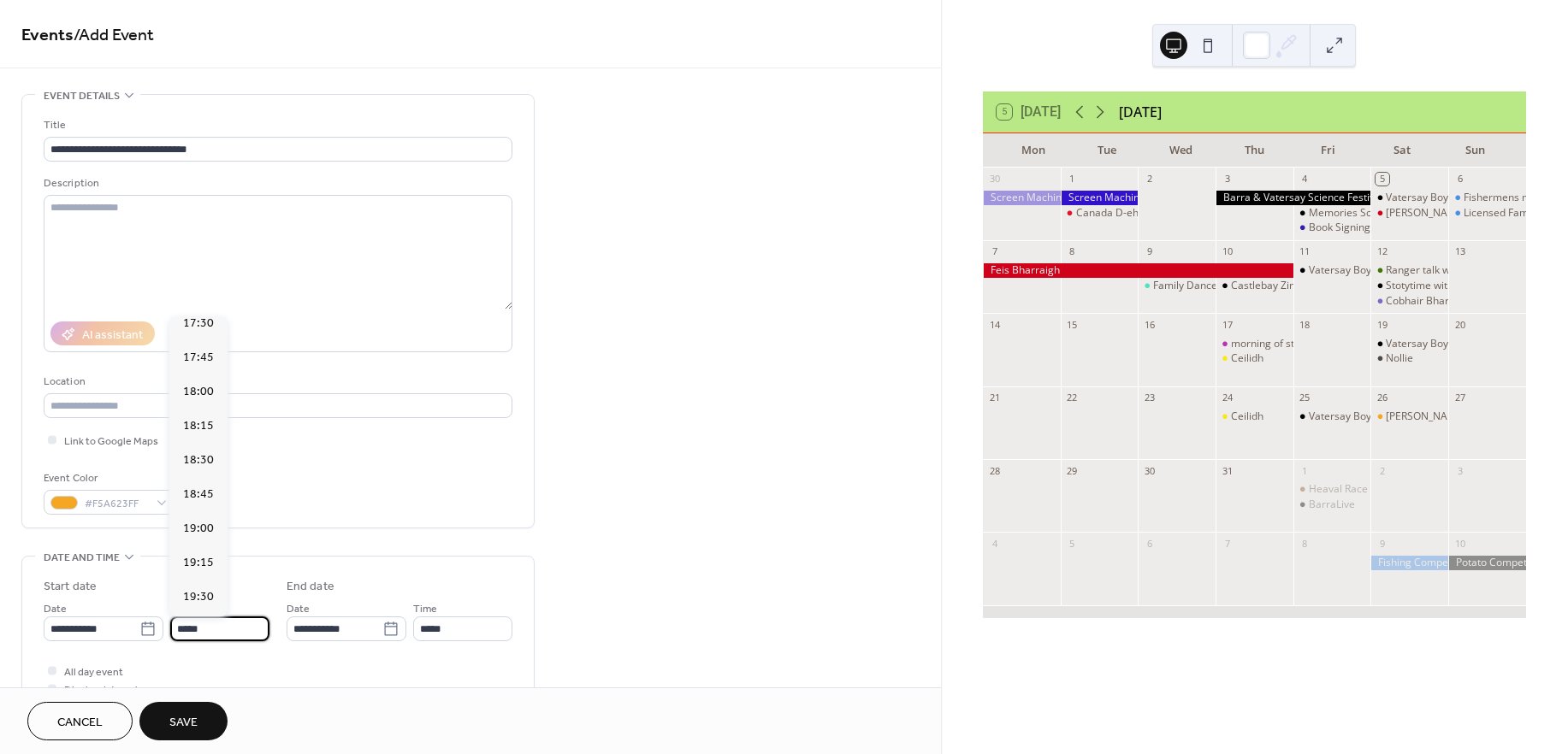 scroll, scrollTop: 2407, scrollLeft: 0, axis: vertical 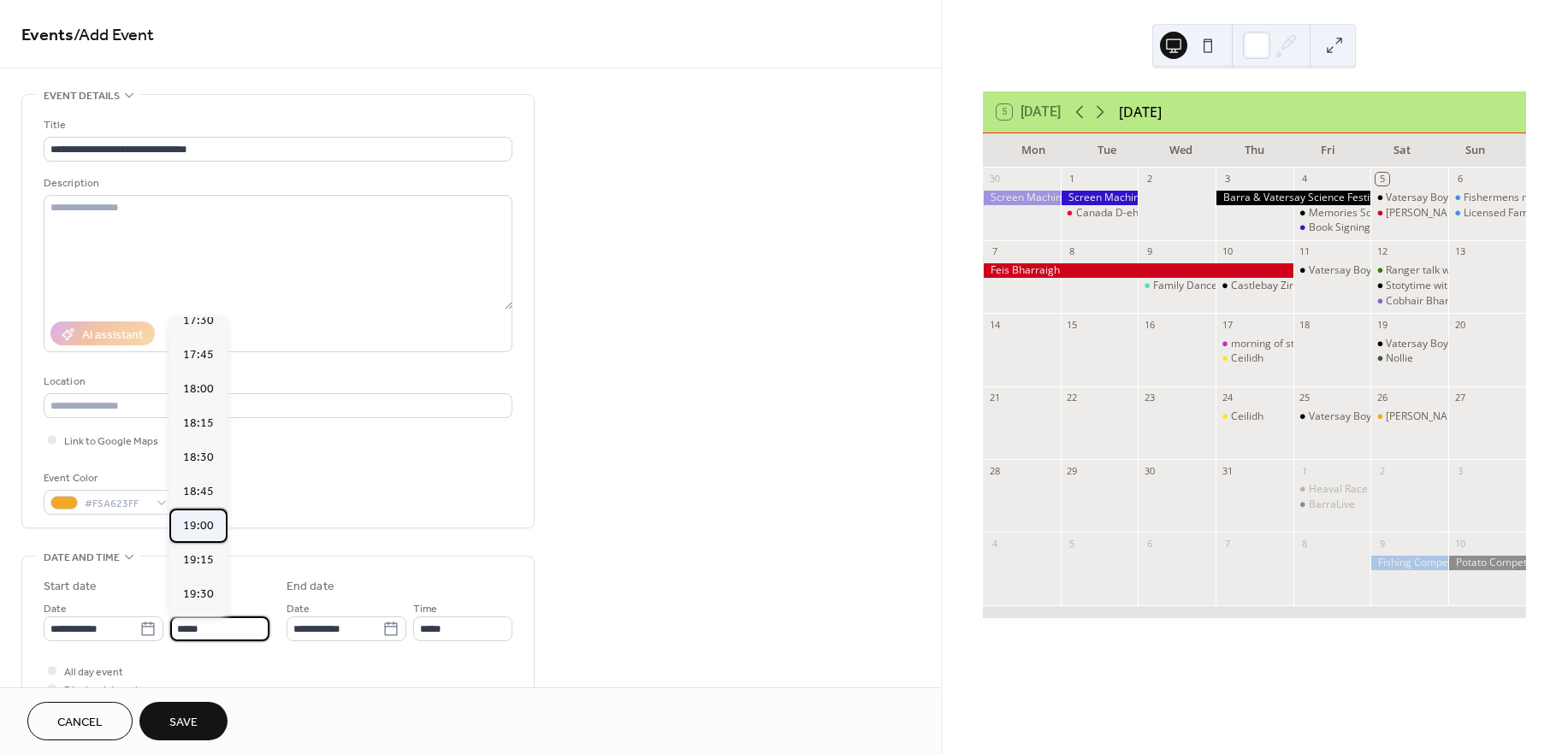 click on "19:00" at bounding box center (198, 526) 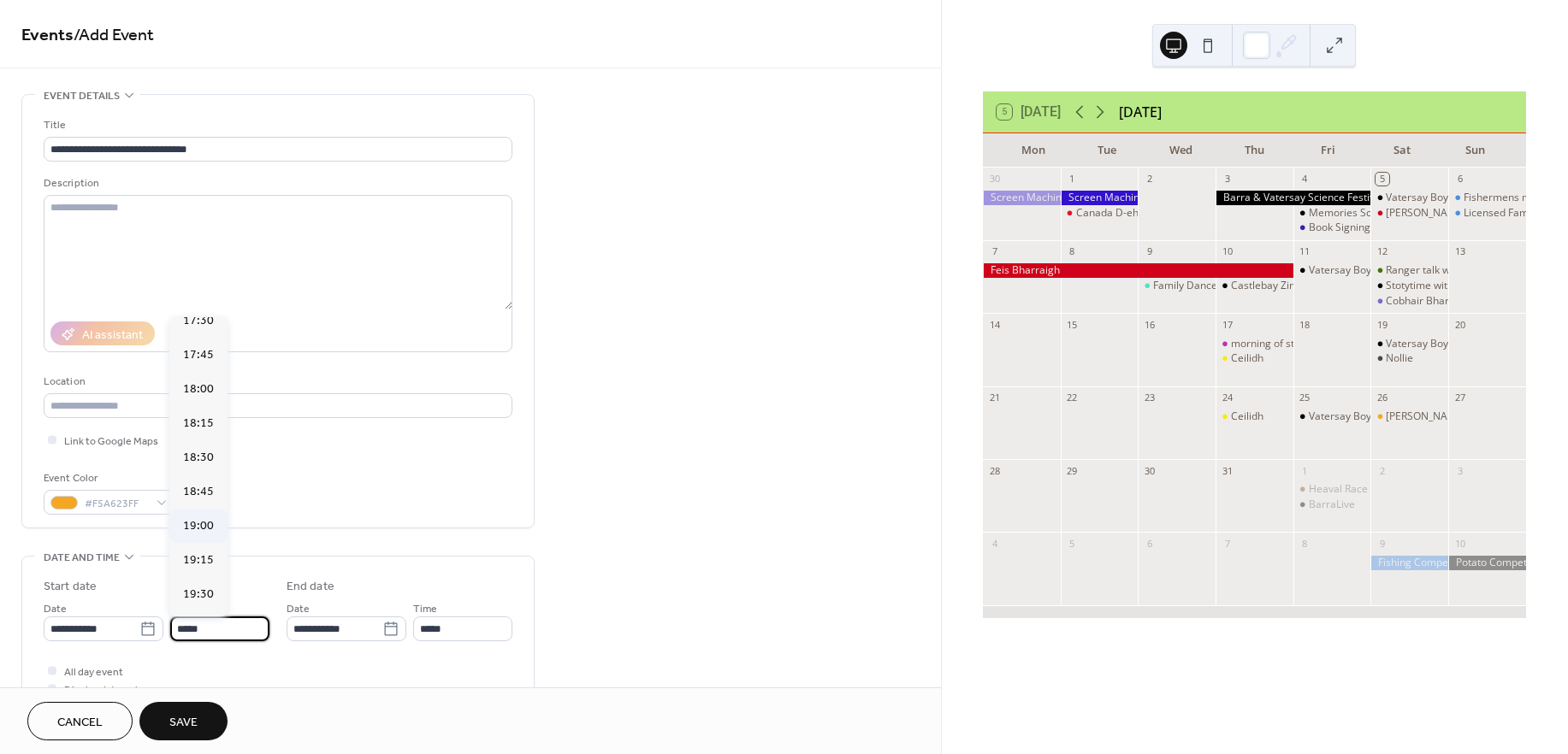 type on "*****" 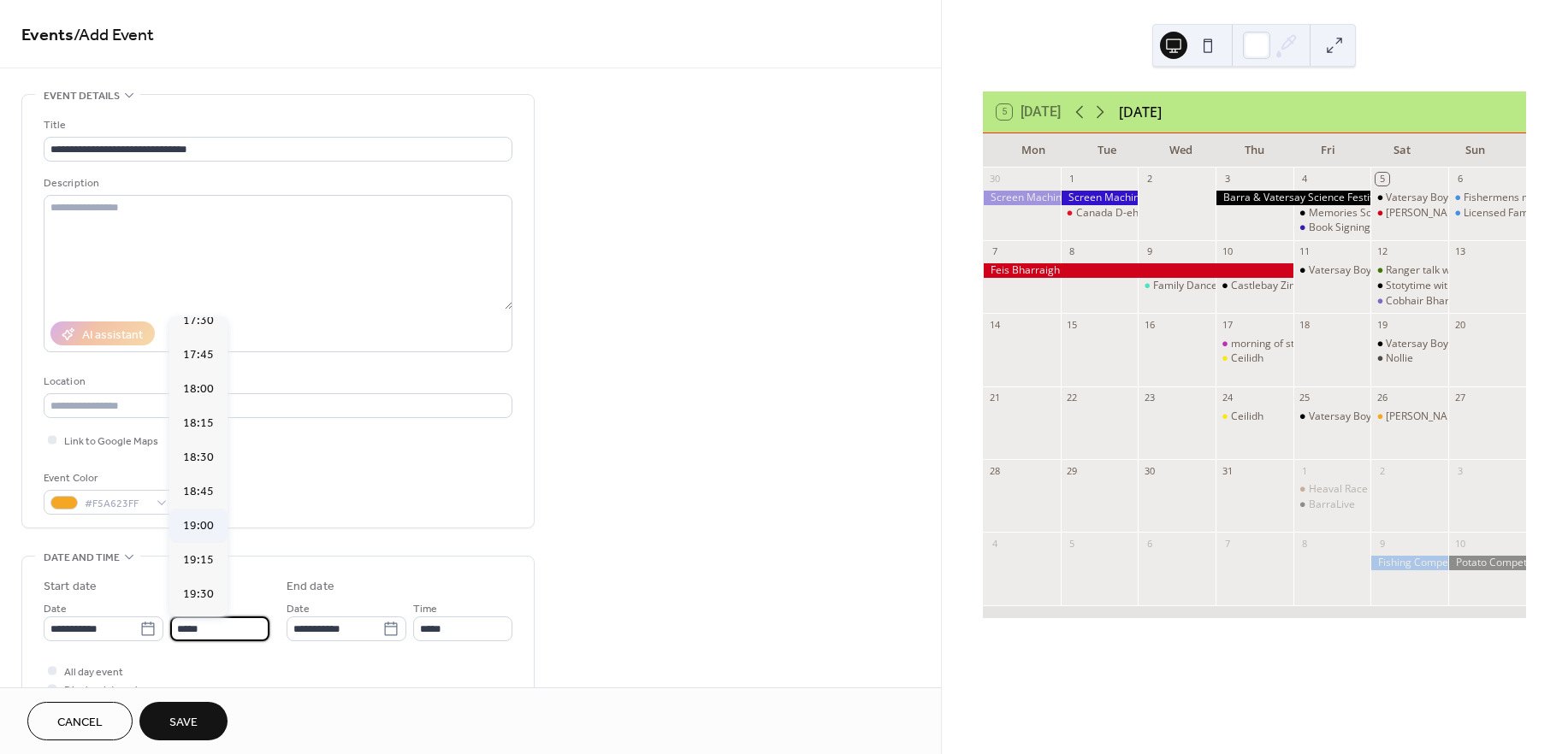 type on "*****" 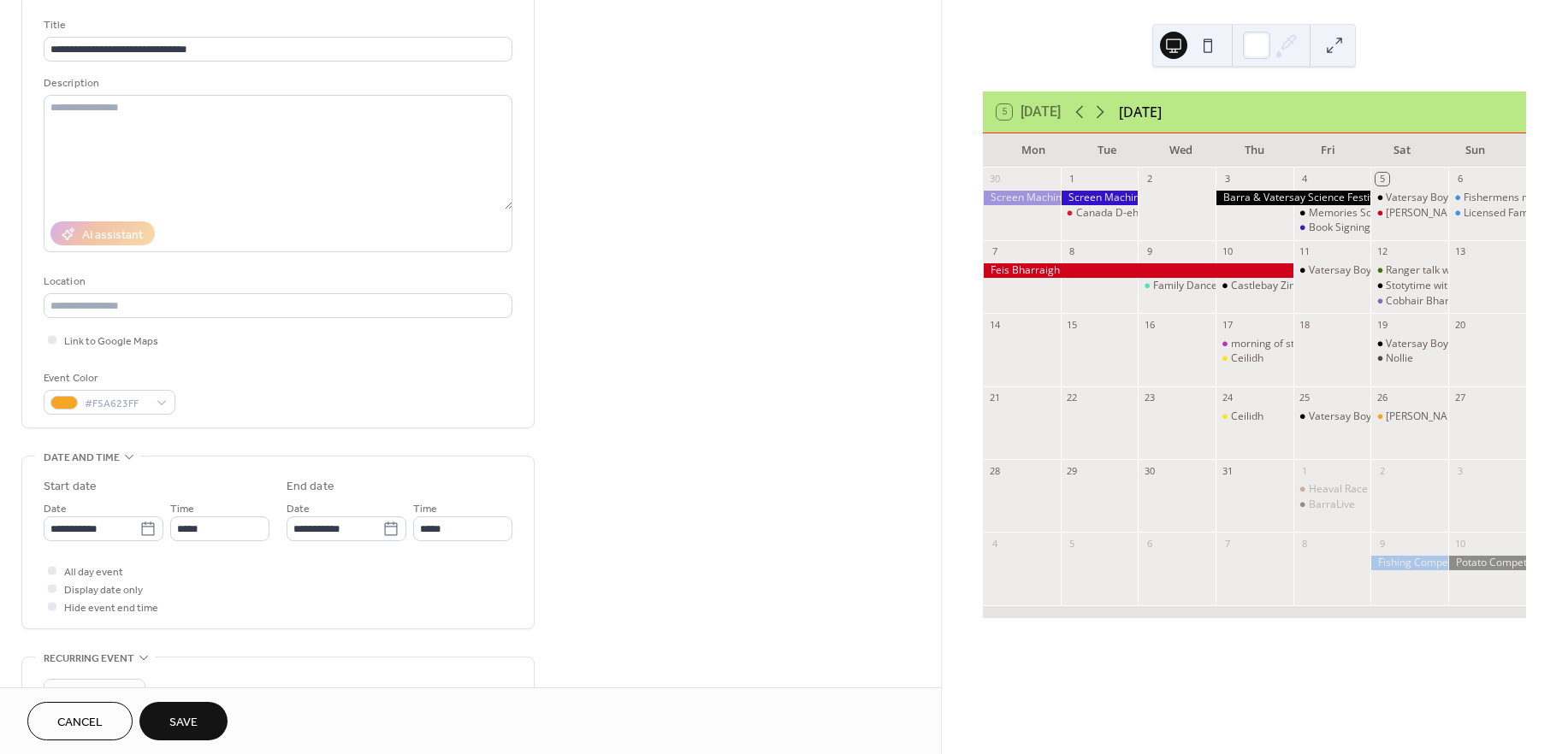 scroll, scrollTop: 160, scrollLeft: 0, axis: vertical 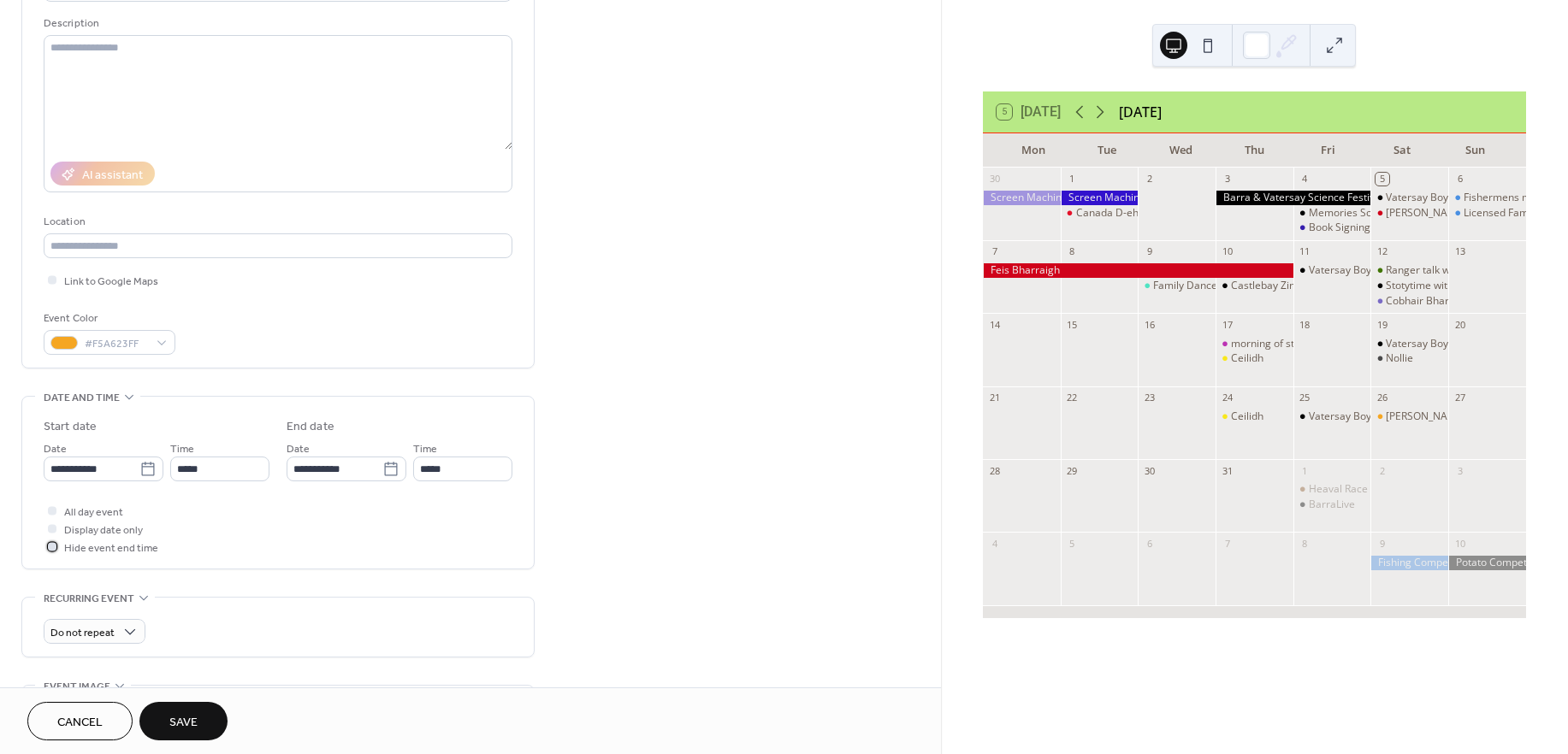 click at bounding box center [52, 546] 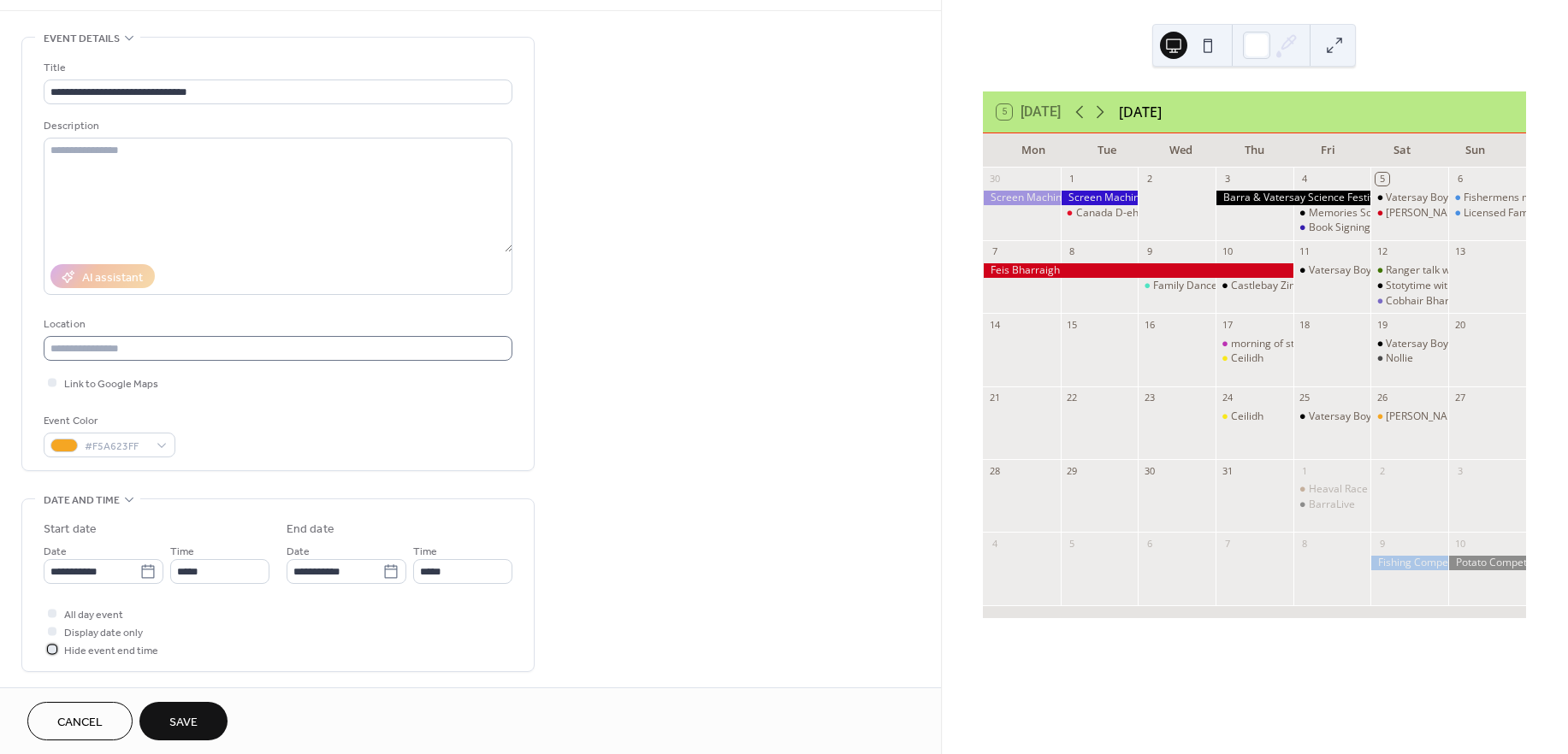 scroll, scrollTop: 0, scrollLeft: 0, axis: both 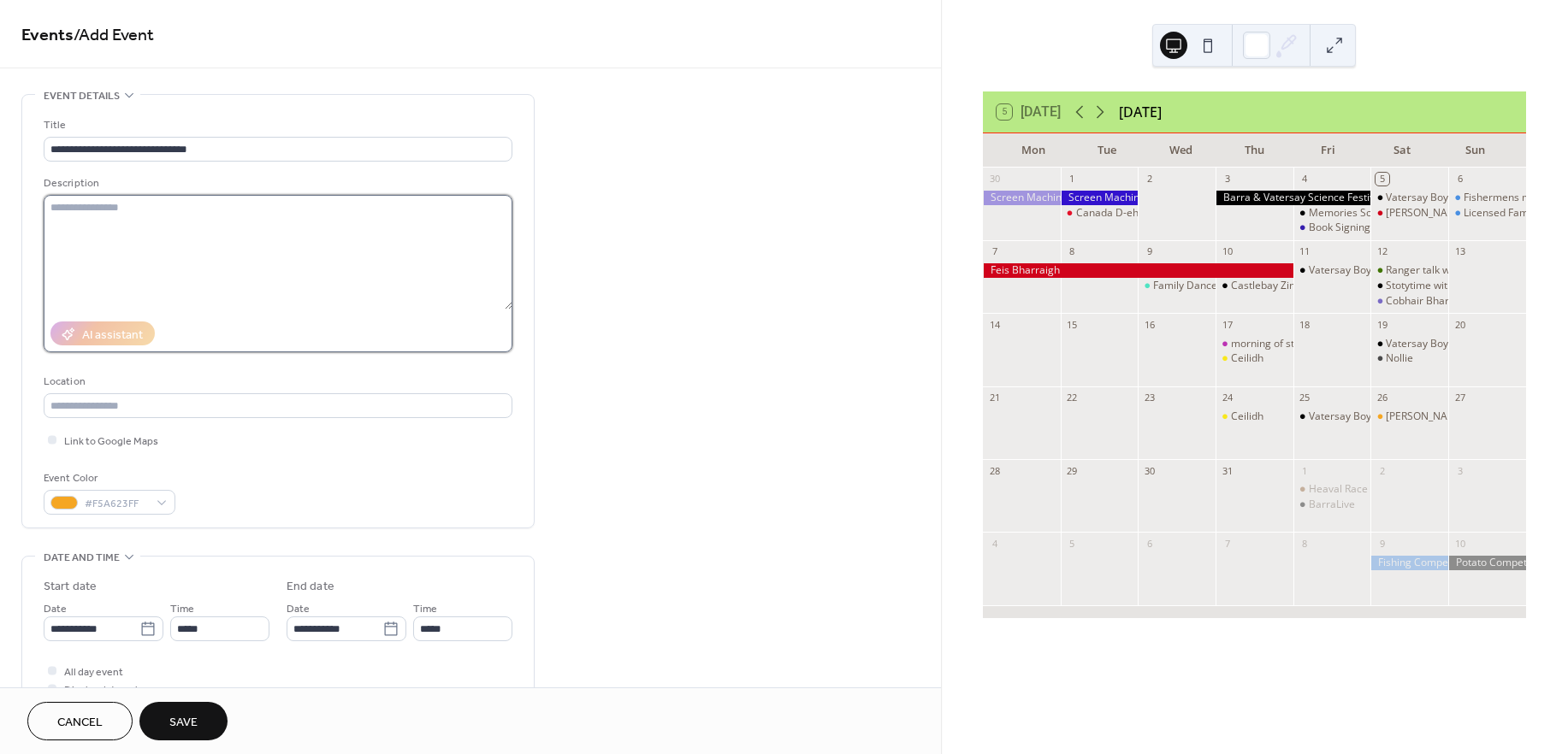 click at bounding box center (278, 252) 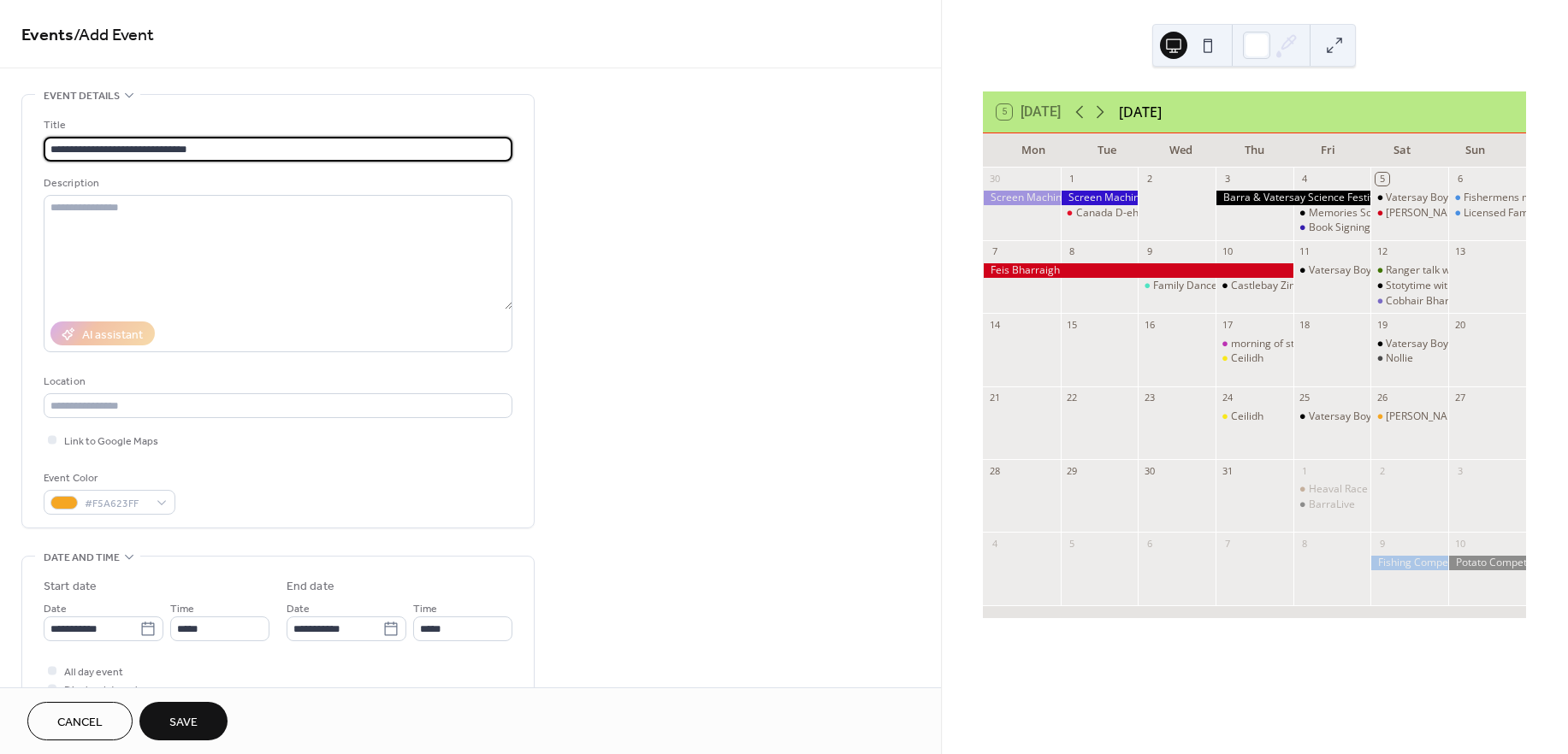 drag, startPoint x: 212, startPoint y: 144, endPoint x: 41, endPoint y: 136, distance: 171.18703 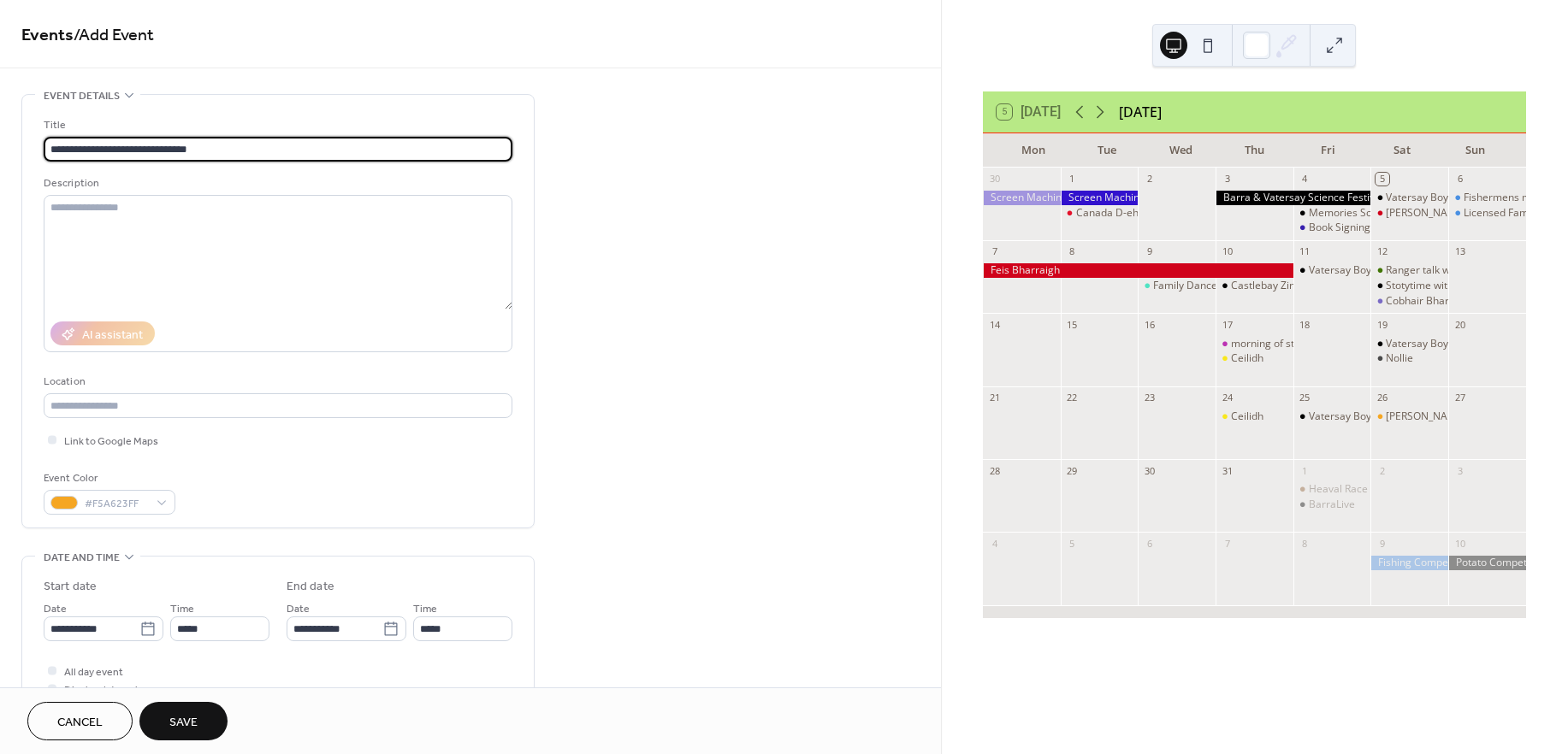 click on "**********" at bounding box center (278, 311) 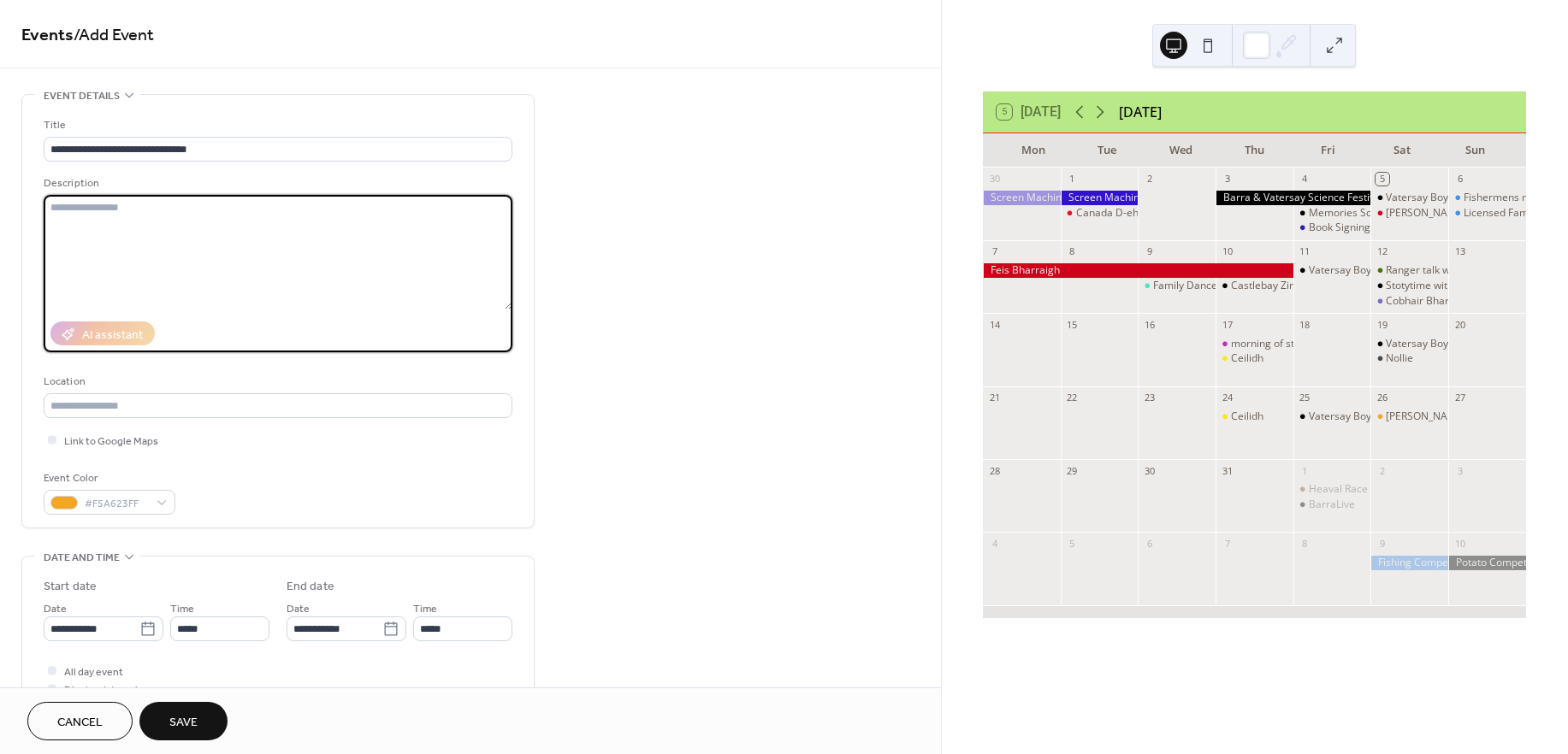 click at bounding box center [278, 252] 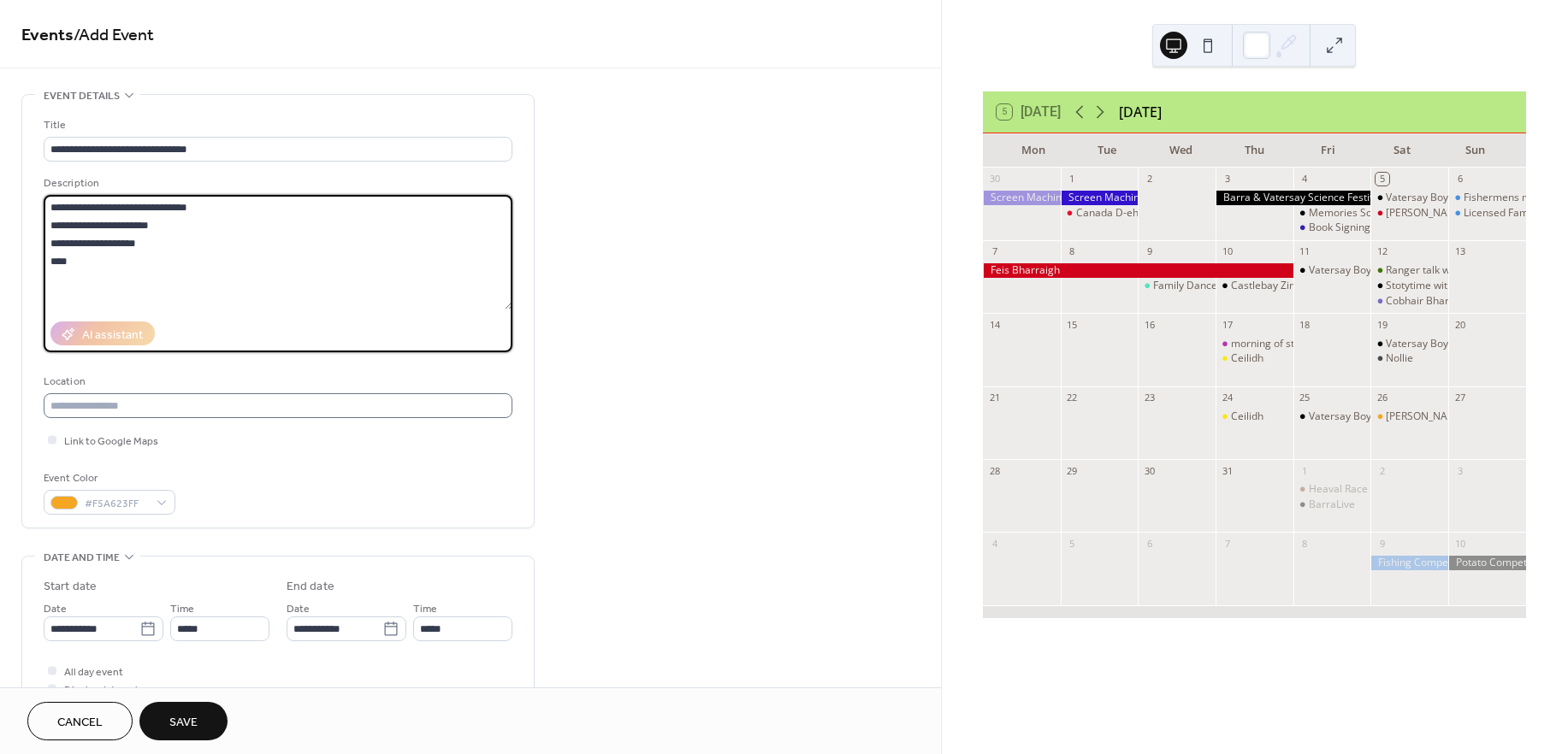 type on "**********" 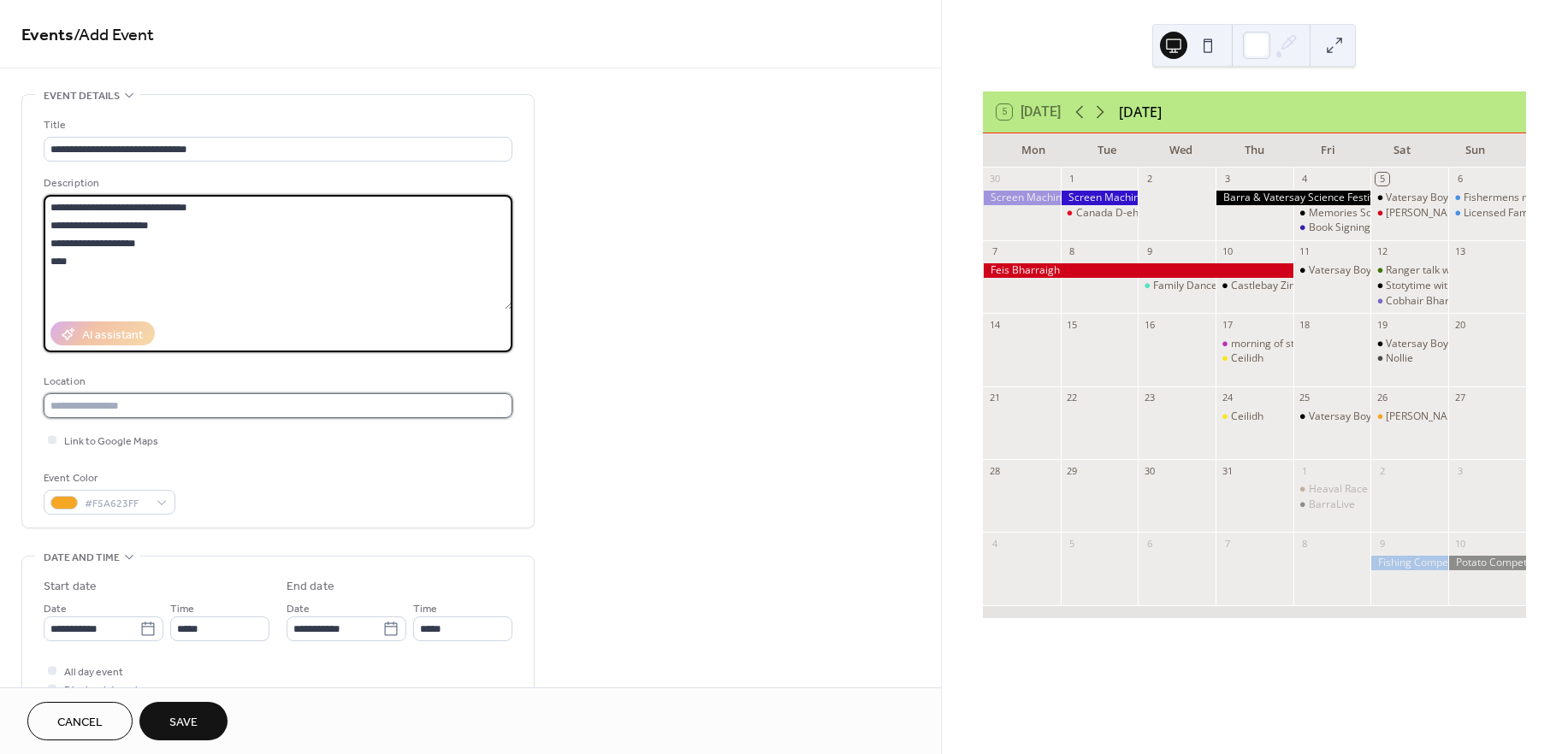 click at bounding box center (278, 405) 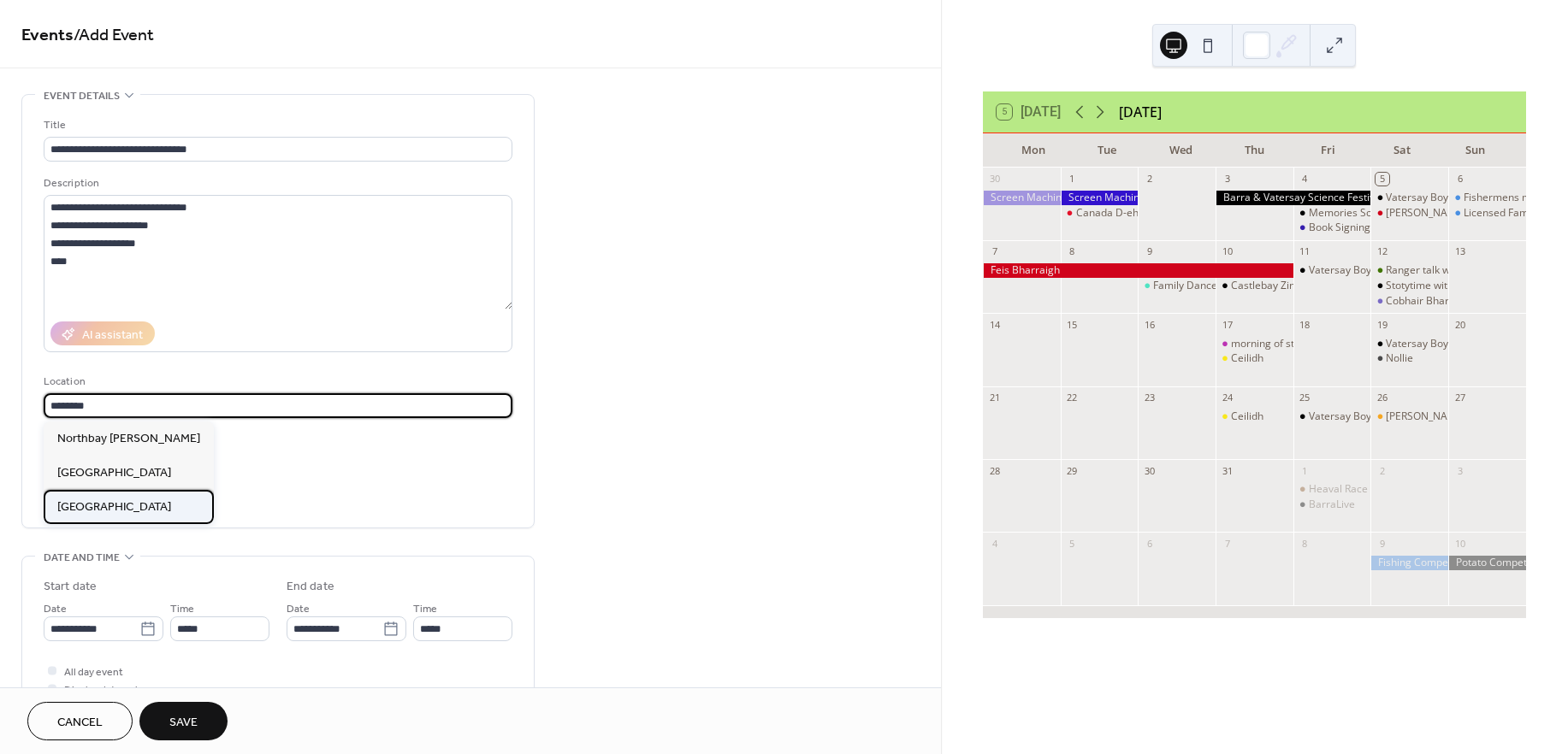 click on "Northbay Hall" at bounding box center [128, 507] 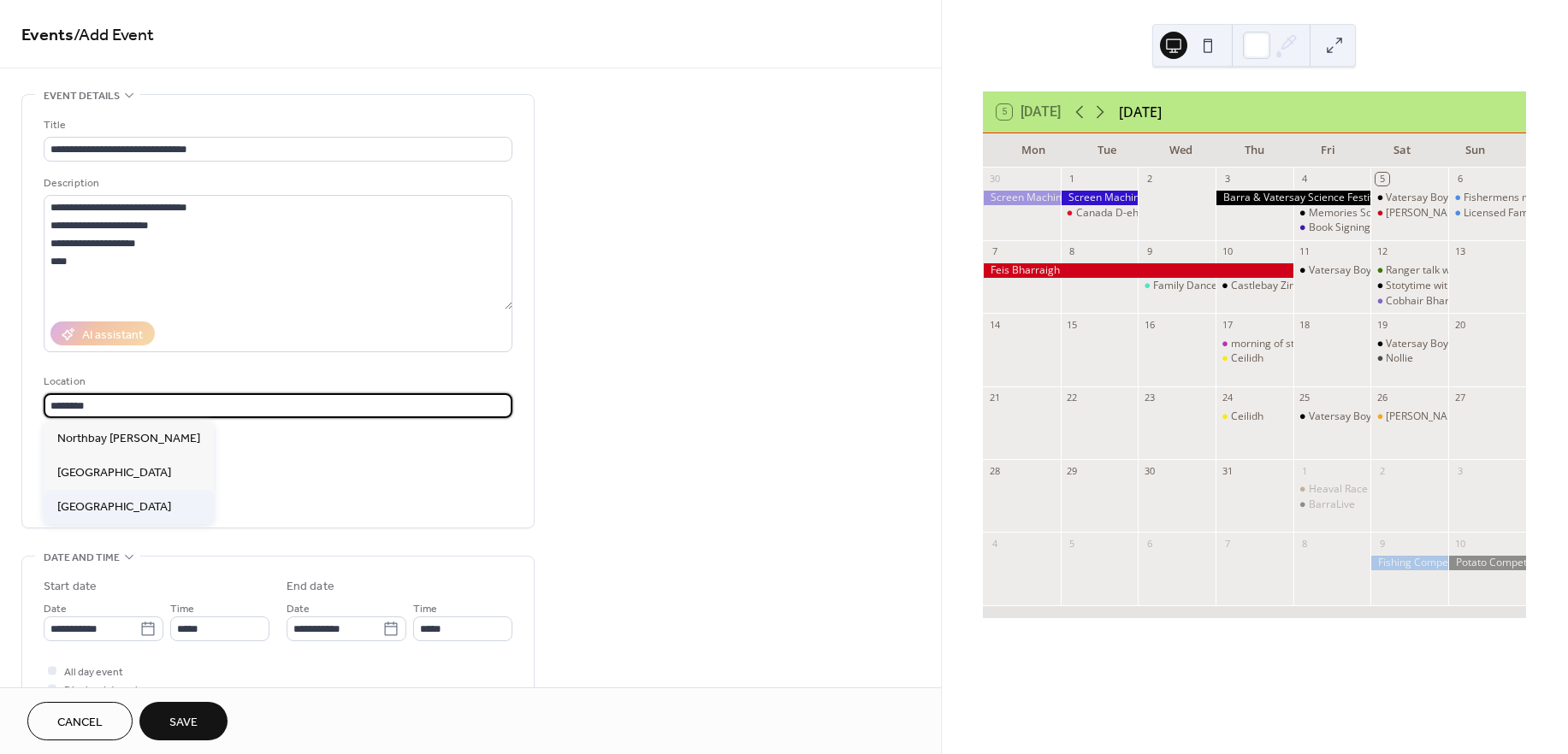 type on "**********" 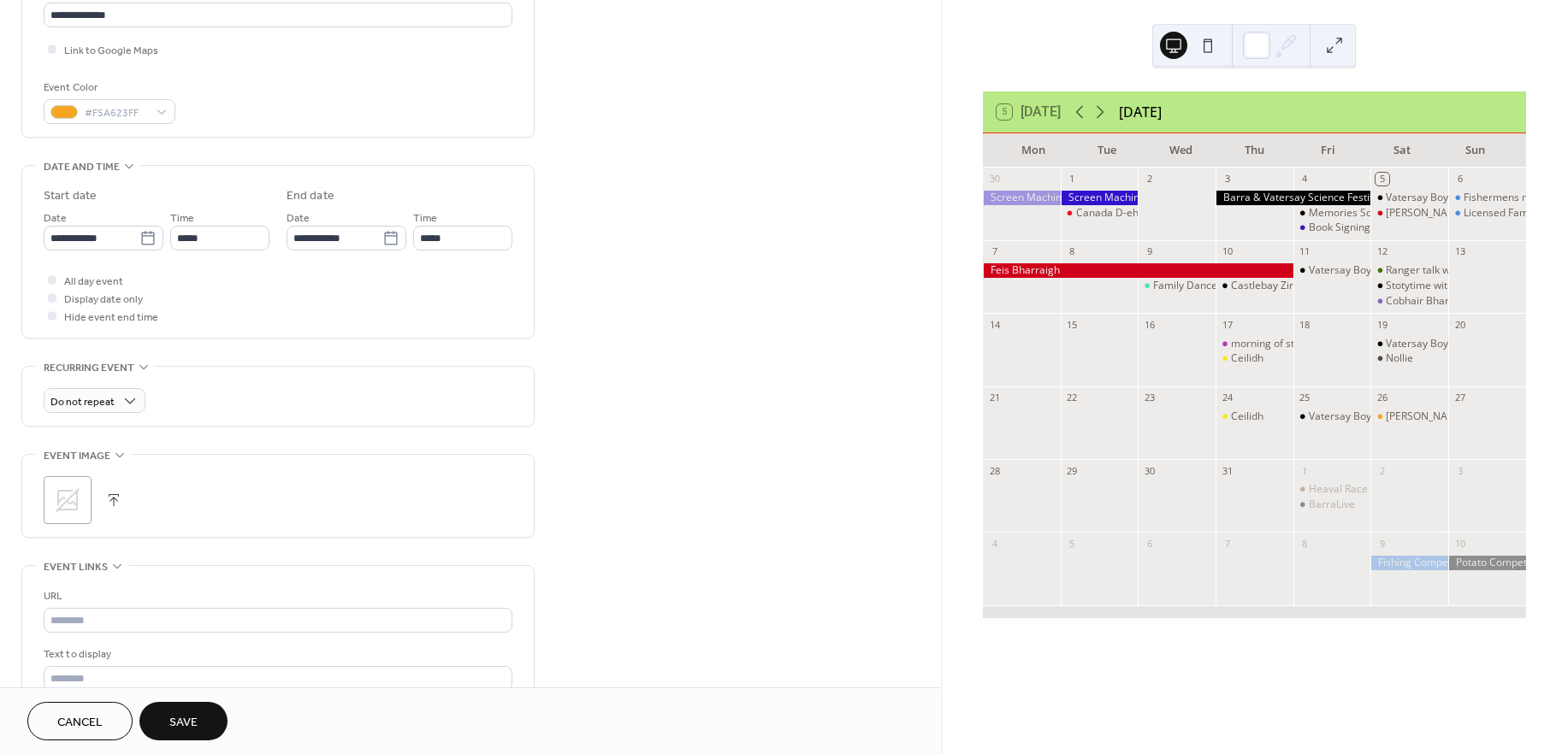scroll, scrollTop: 400, scrollLeft: 0, axis: vertical 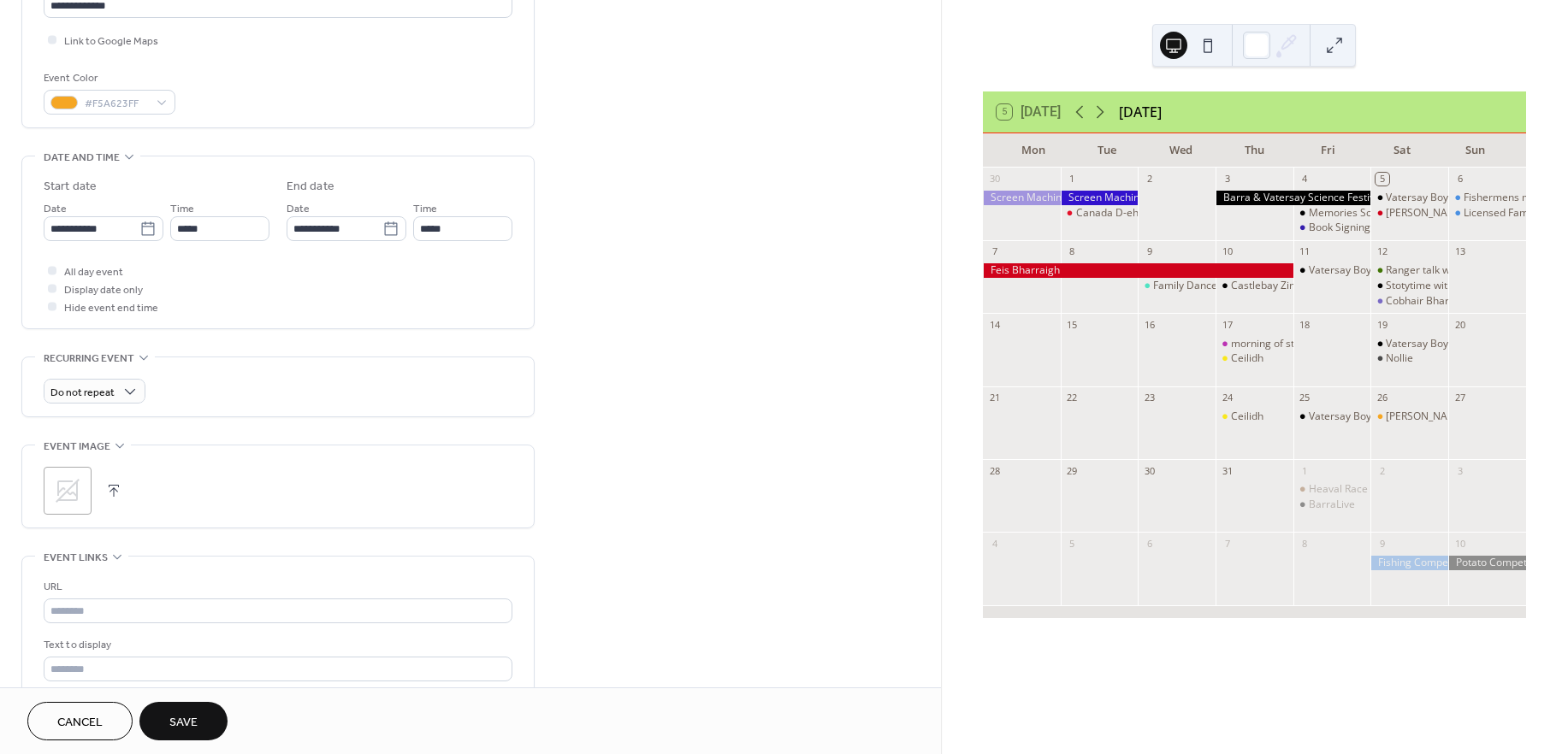 click on "Save" at bounding box center [183, 722] 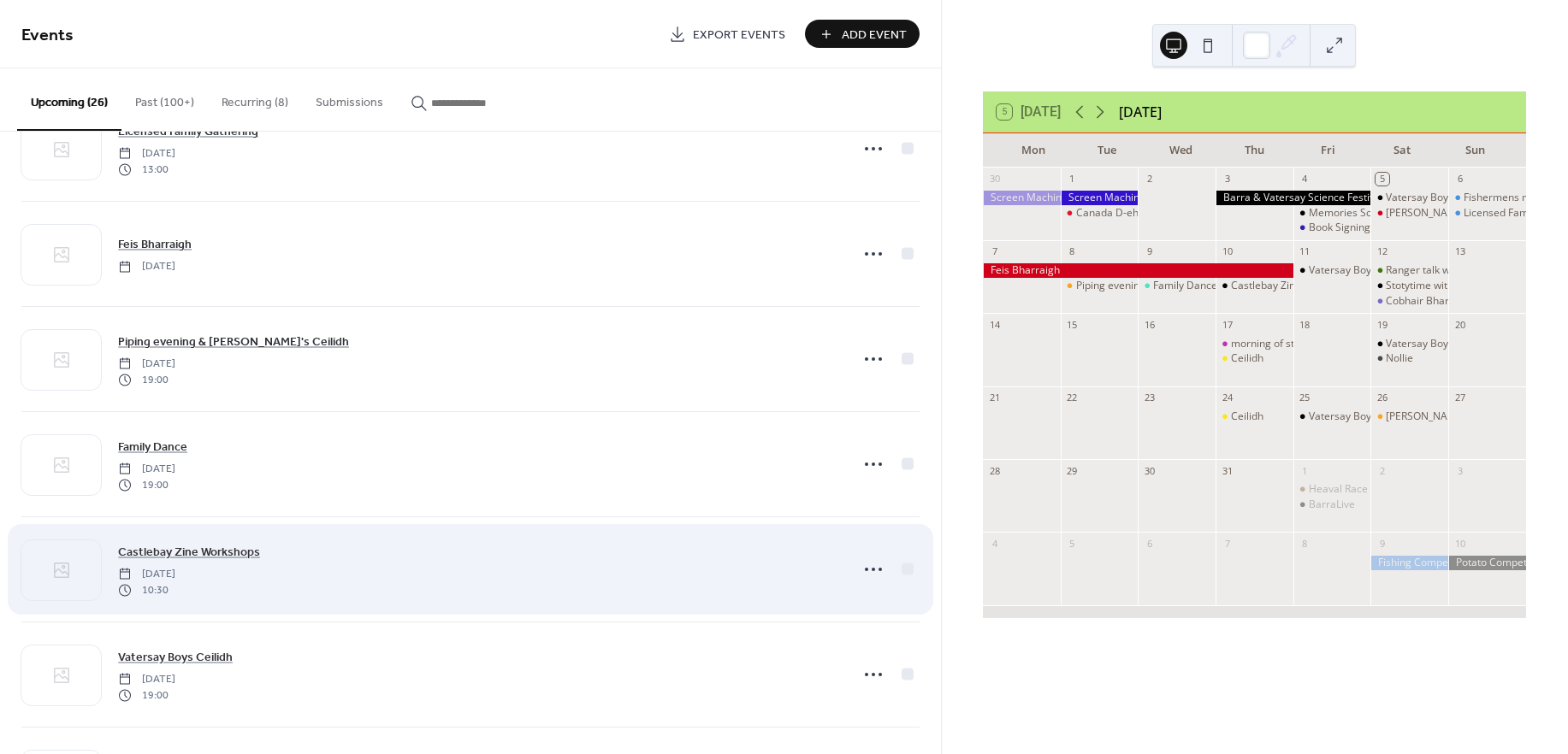 scroll, scrollTop: 377, scrollLeft: 0, axis: vertical 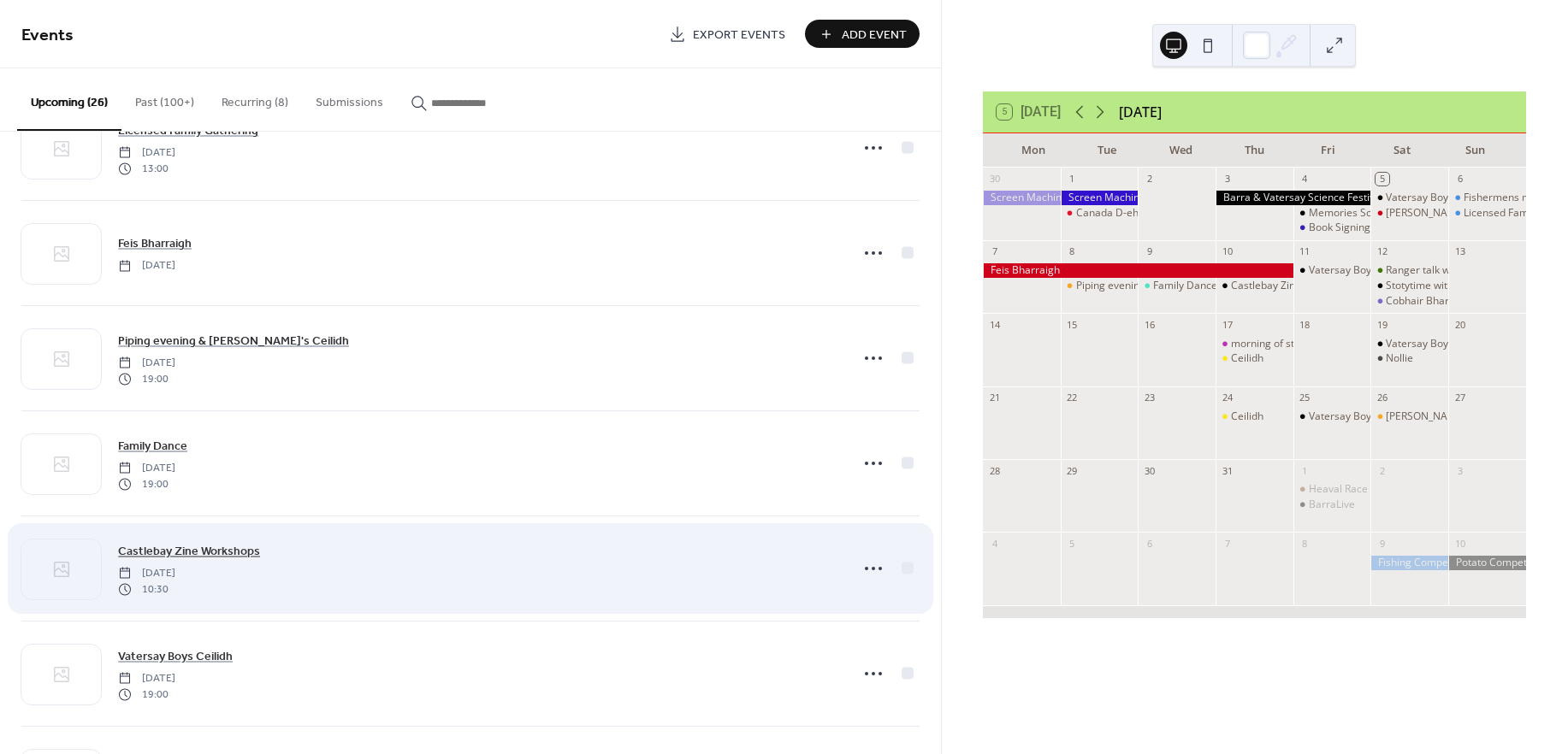 click on "Castlebay Zine Workshops" at bounding box center [189, 551] 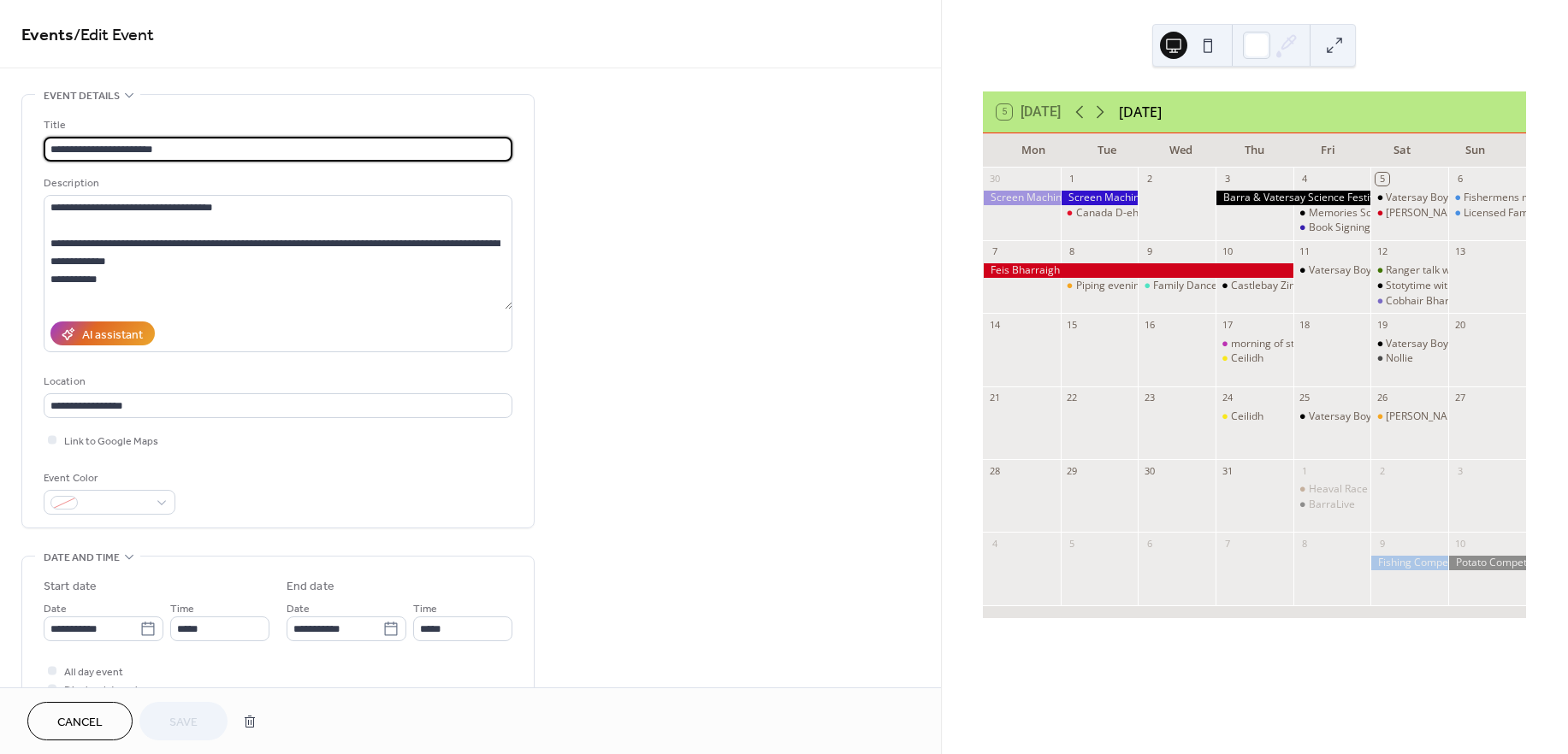 click on "**********" at bounding box center (278, 149) 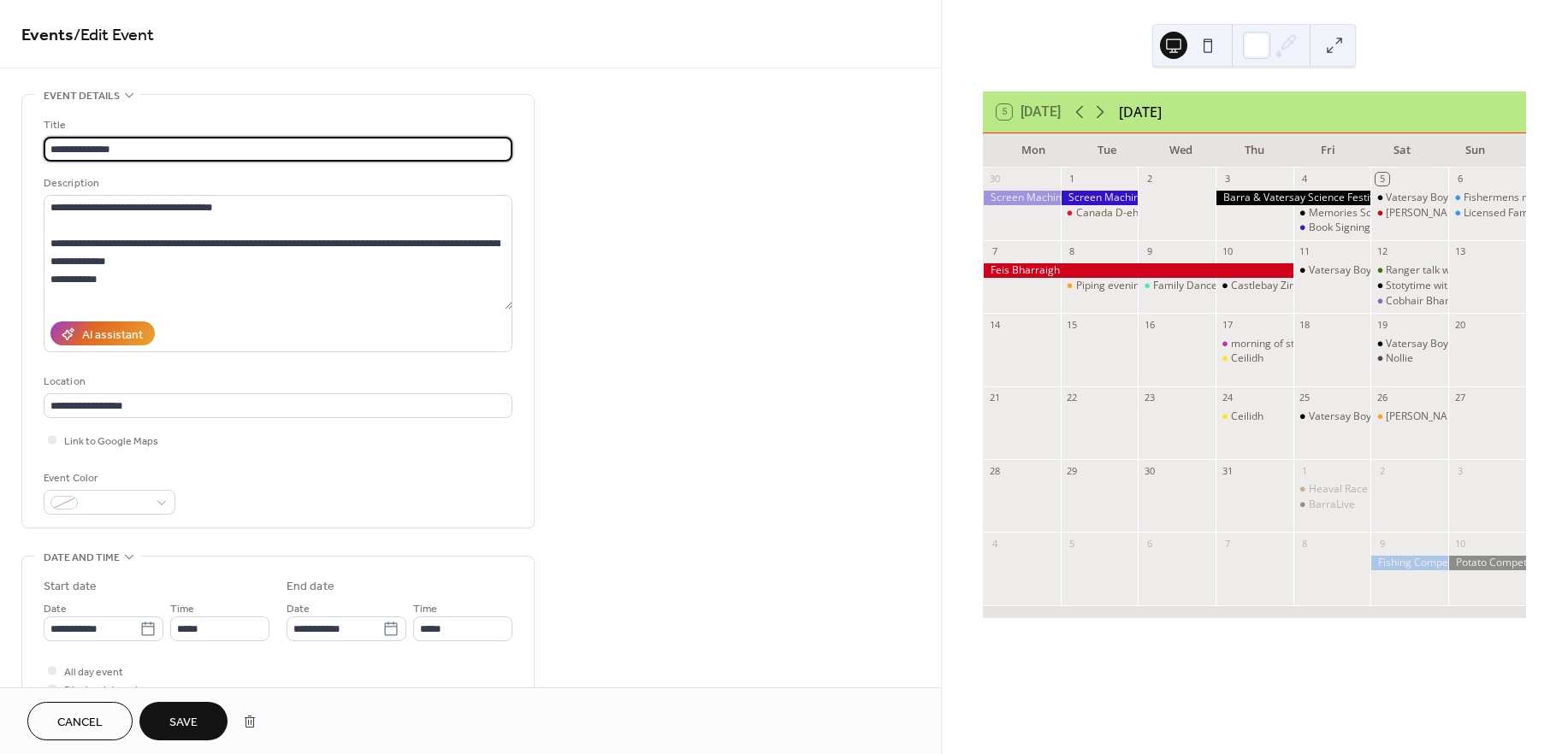 type on "**********" 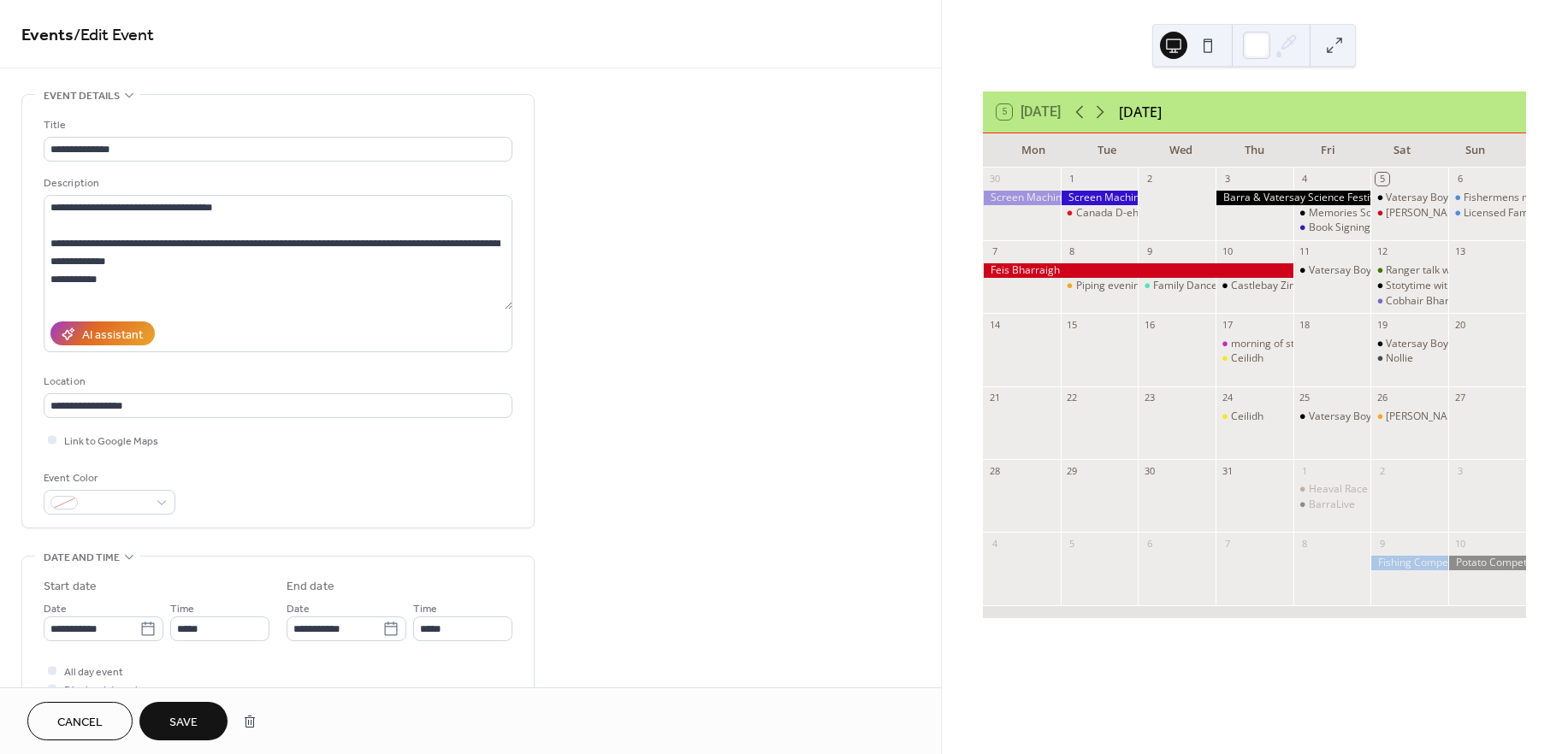 click on "Save" at bounding box center [183, 722] 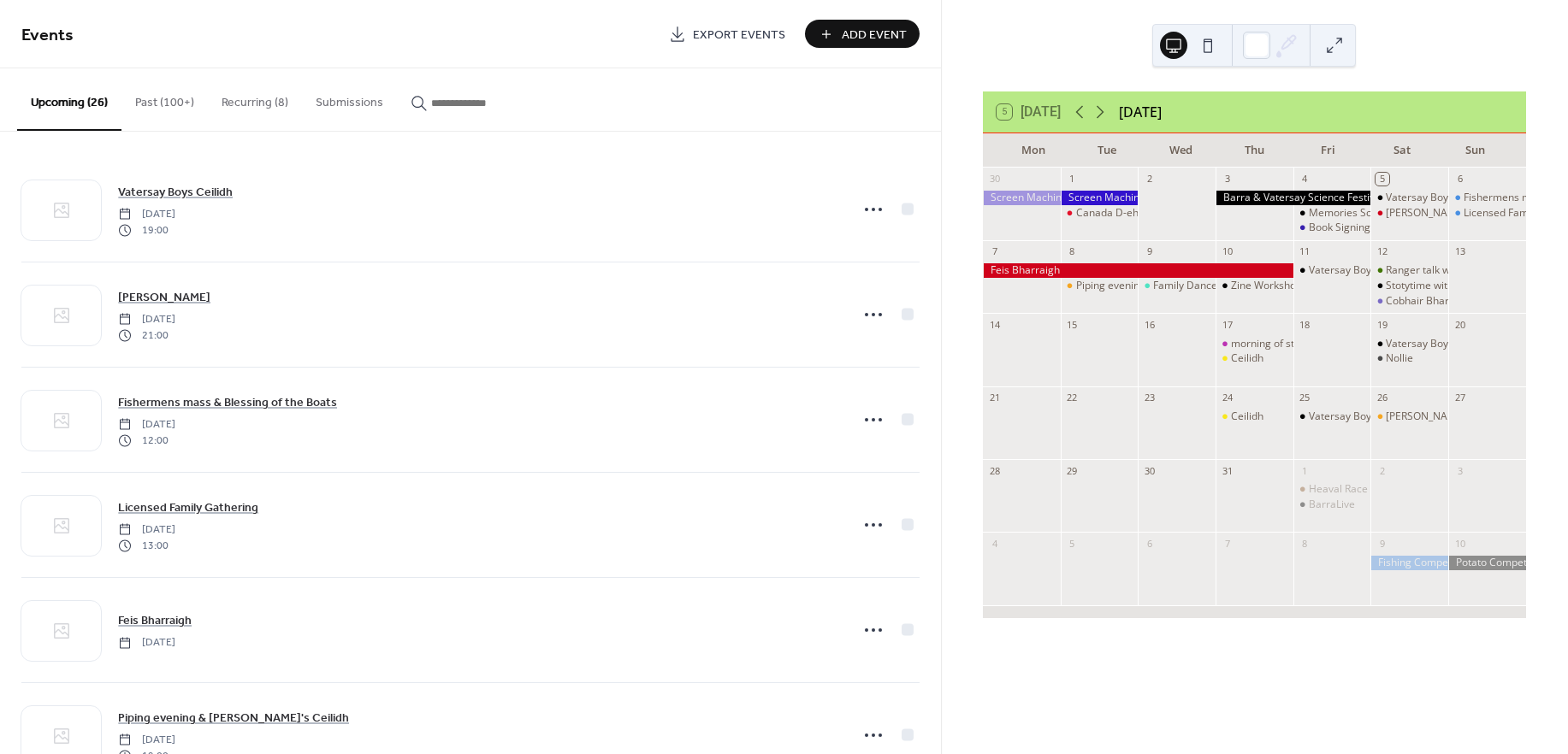 scroll, scrollTop: 0, scrollLeft: 0, axis: both 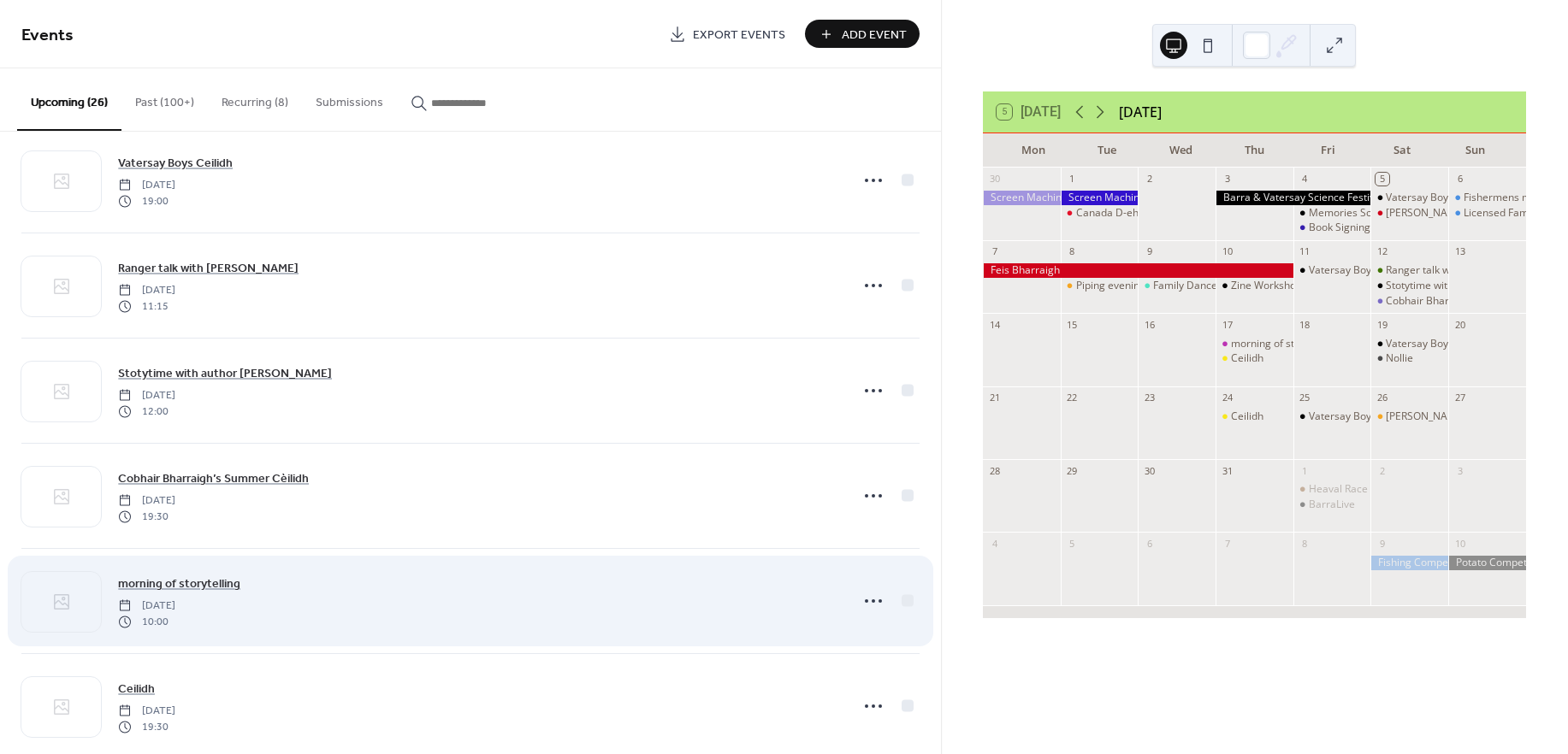 click on "morning of storytelling  [DATE] 10:00" at bounding box center [478, 601] 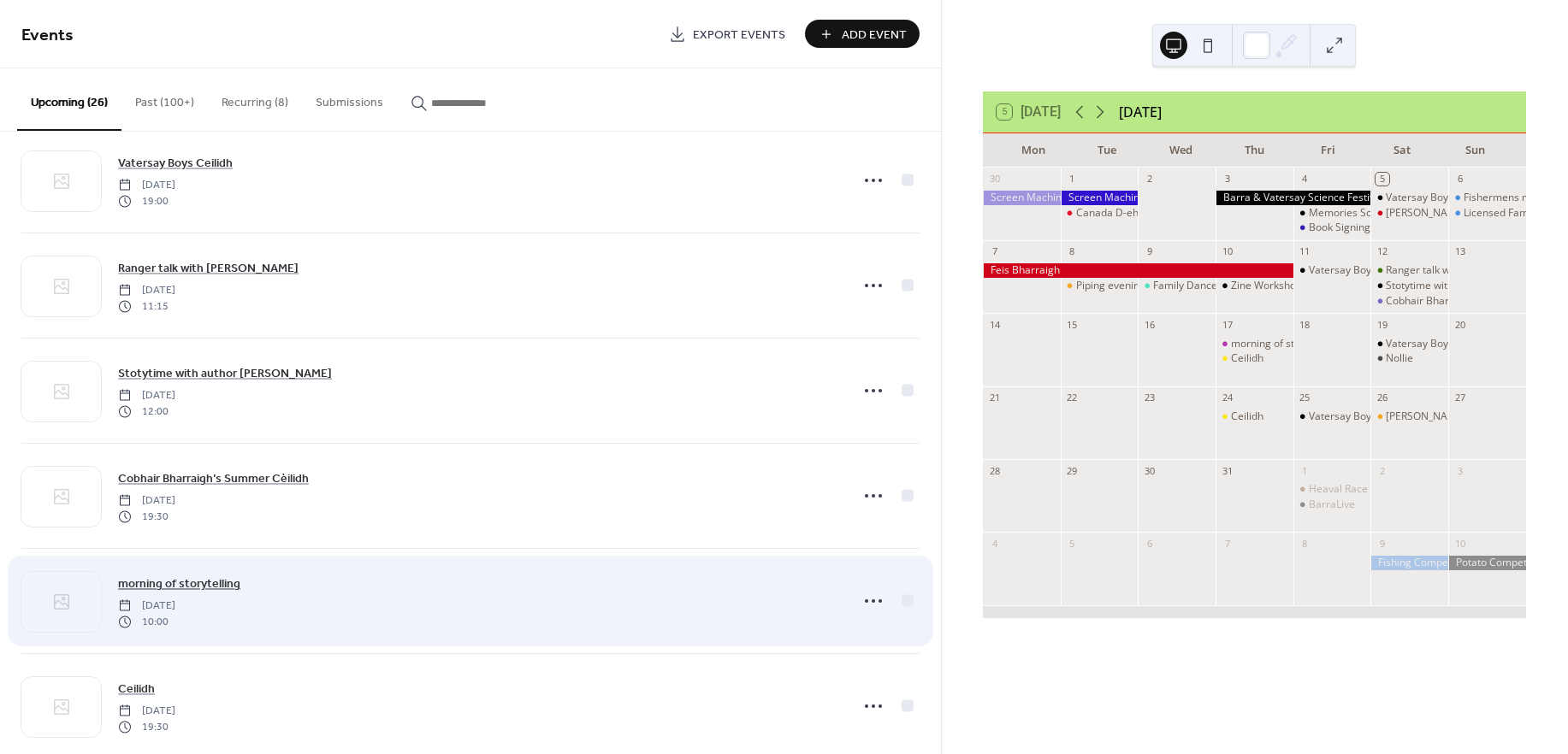 click on "morning of storytelling" at bounding box center [179, 584] 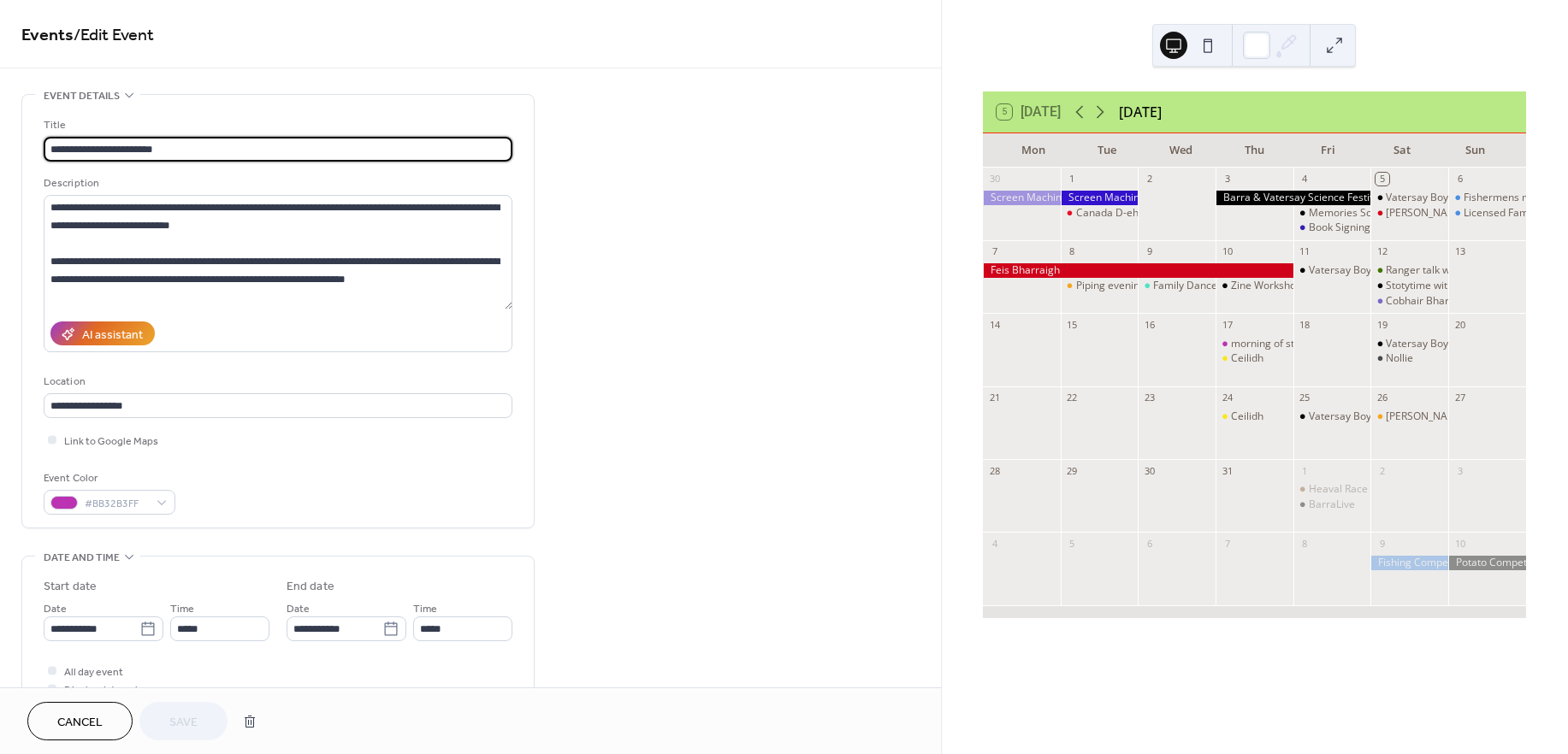 click on "**********" at bounding box center (278, 149) 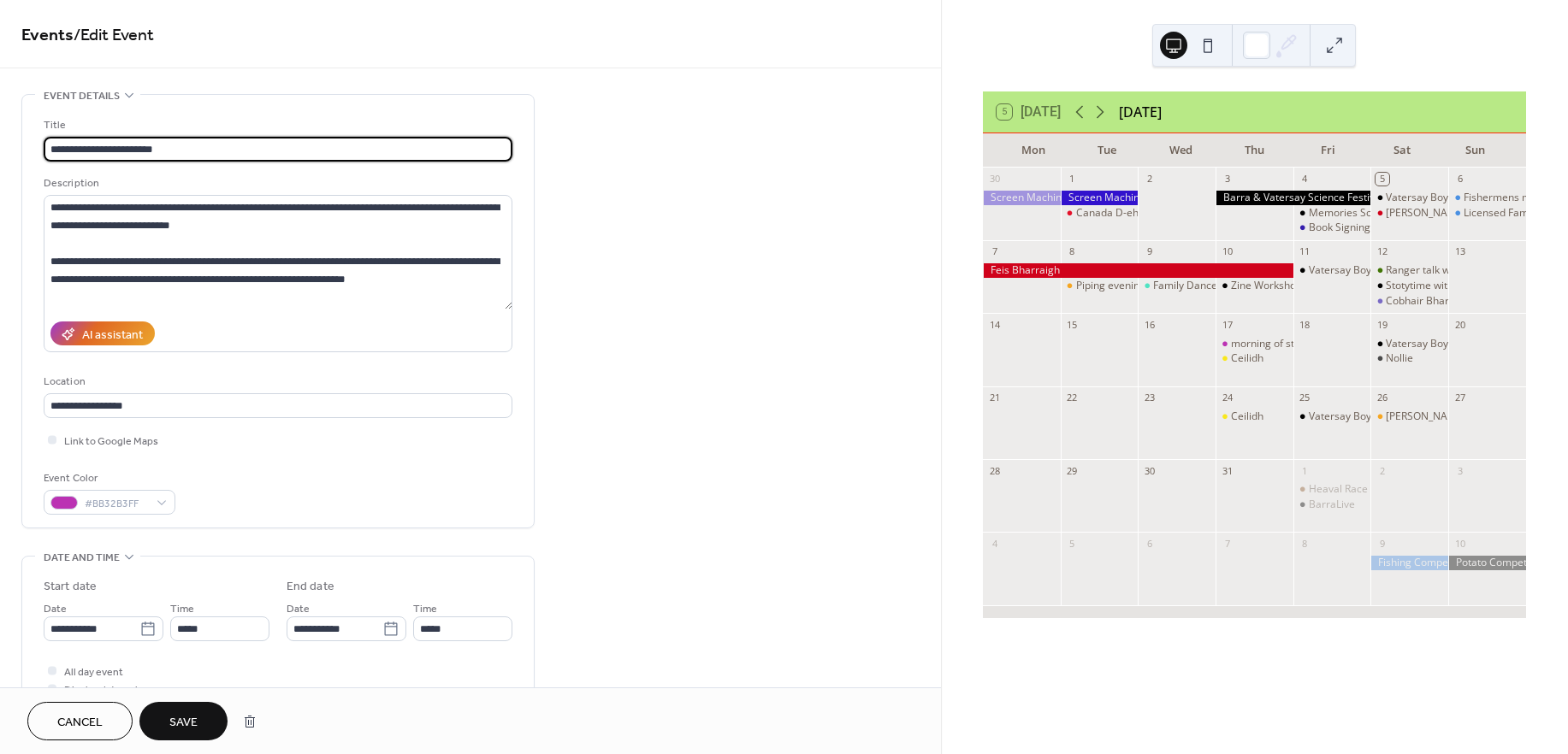 type on "**********" 